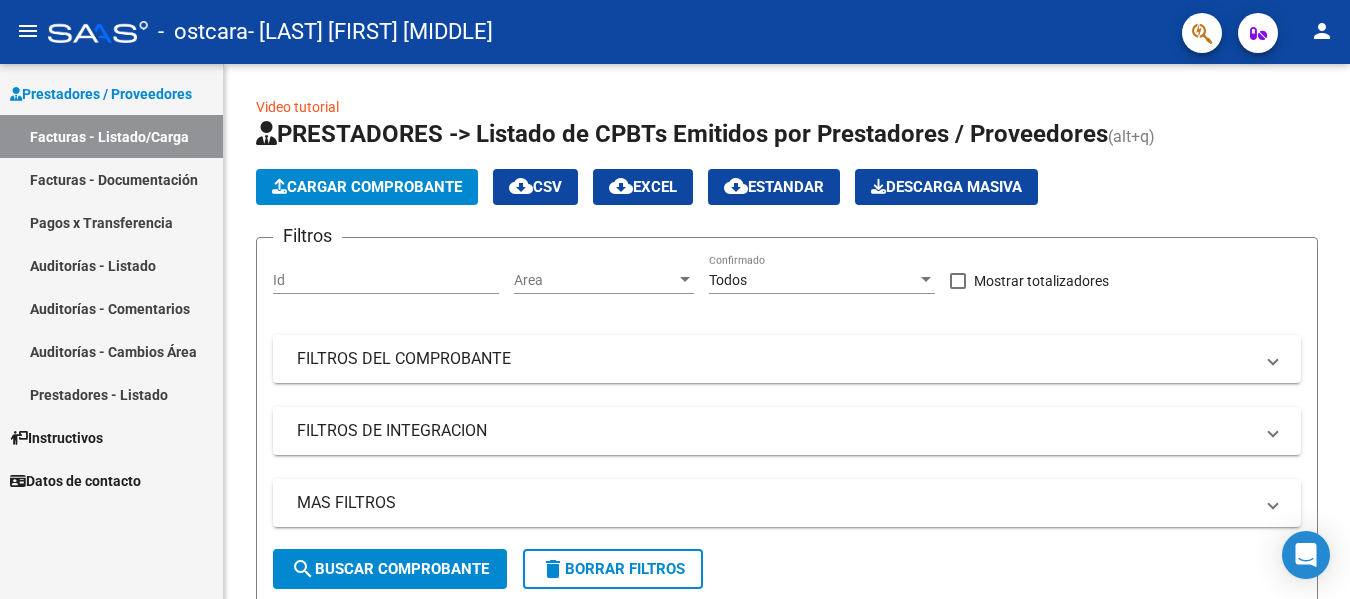 scroll, scrollTop: 0, scrollLeft: 0, axis: both 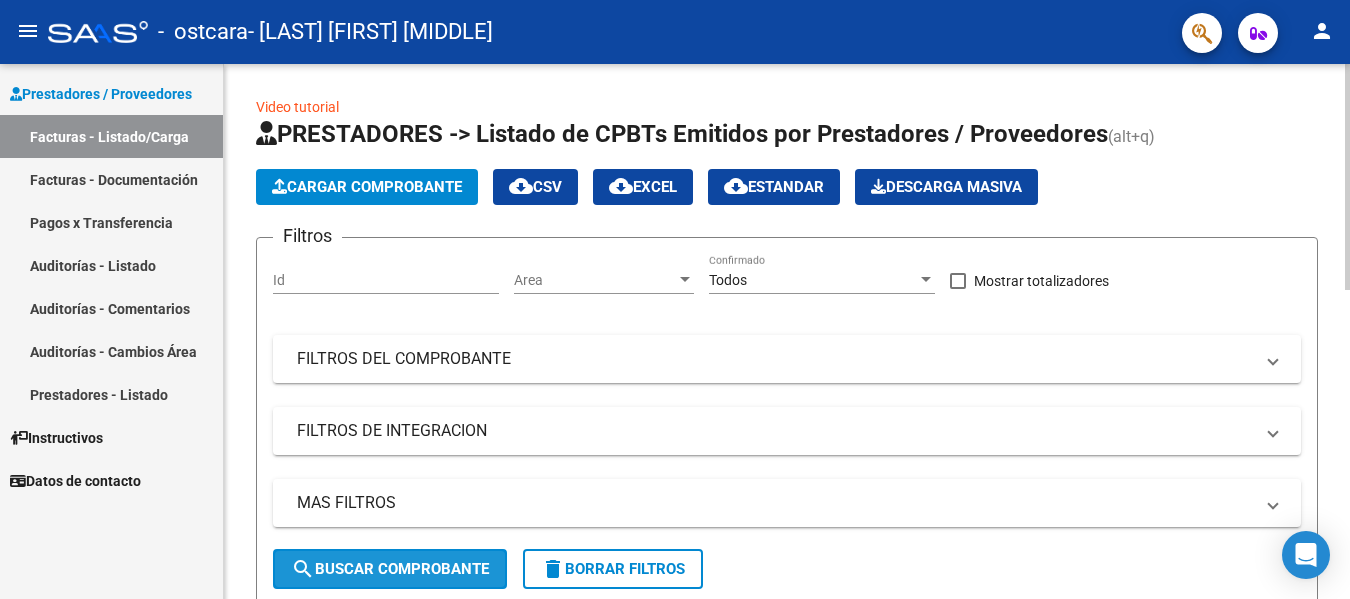 click on "search  Buscar Comprobante" 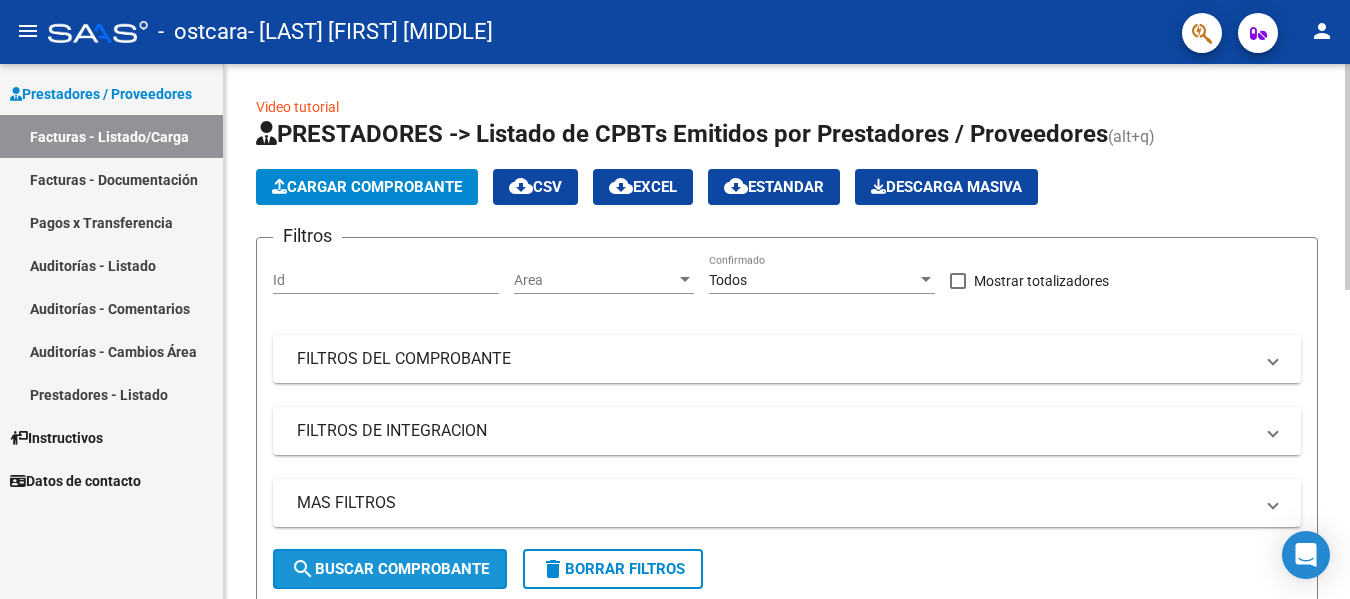 click on "search  Buscar Comprobante" 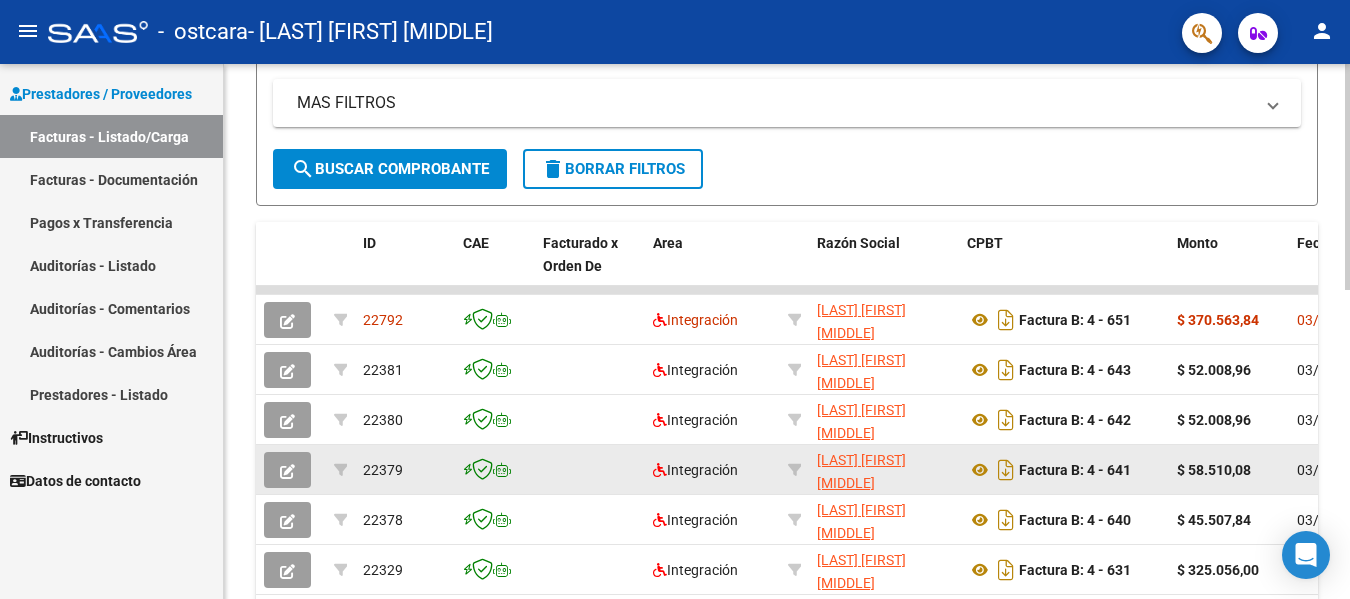 scroll, scrollTop: 600, scrollLeft: 0, axis: vertical 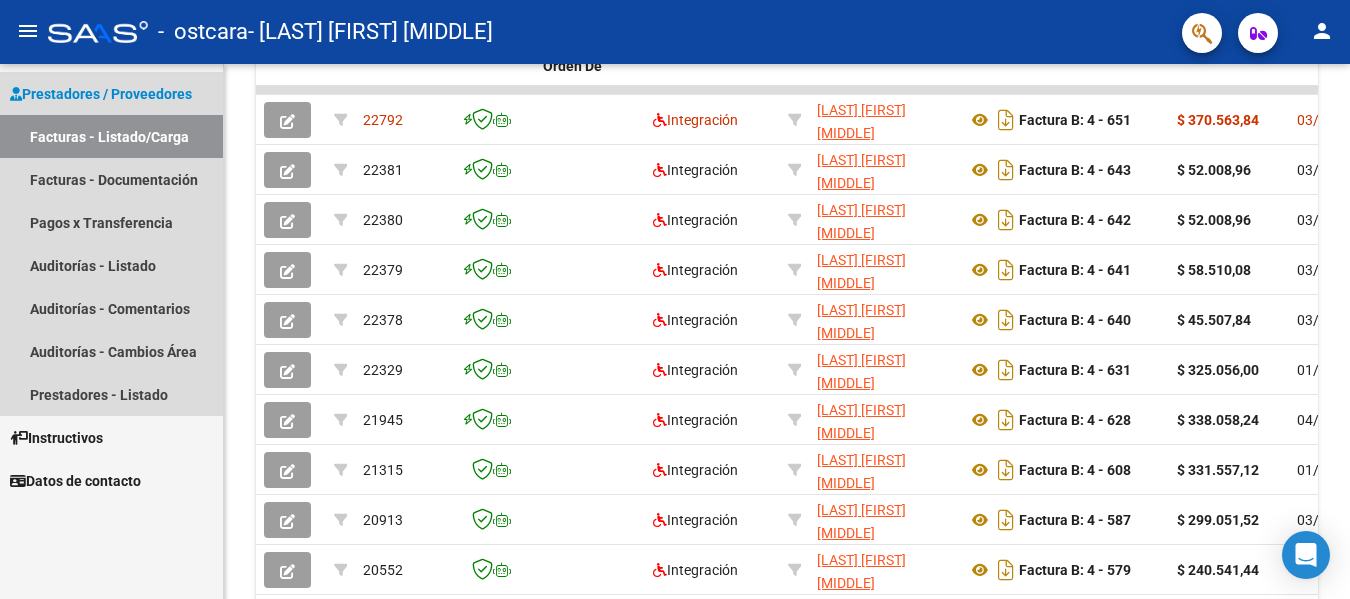 click on "Facturas - Listado/Carga" at bounding box center (111, 136) 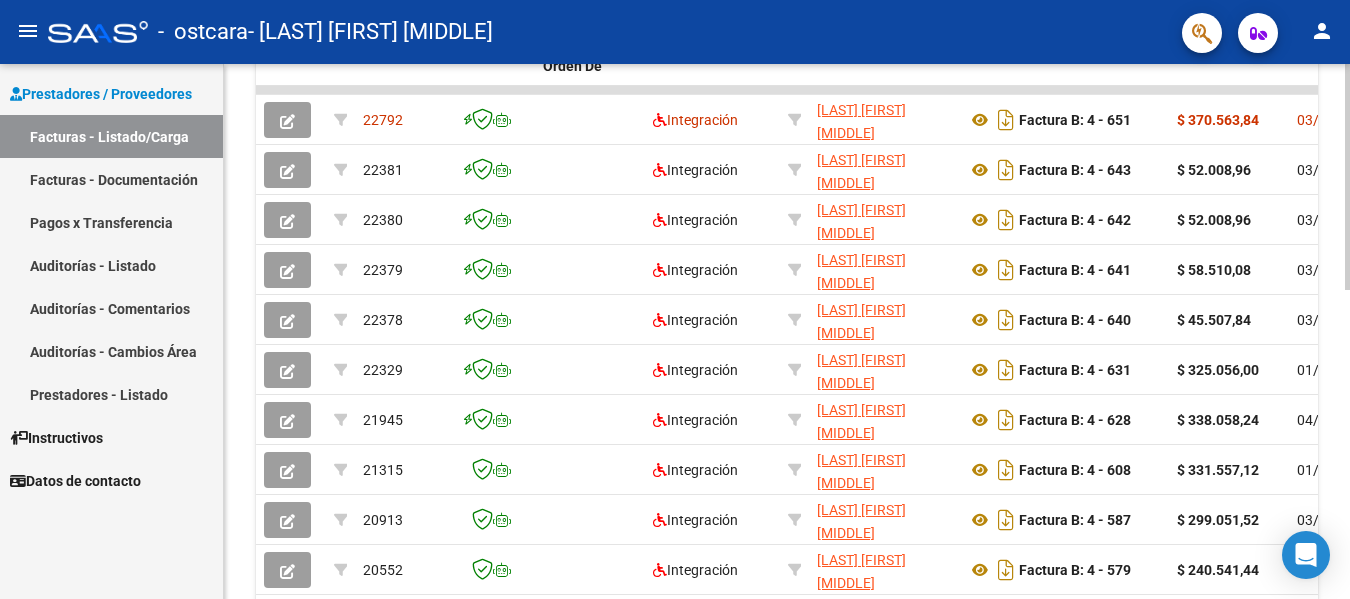 scroll, scrollTop: 100, scrollLeft: 0, axis: vertical 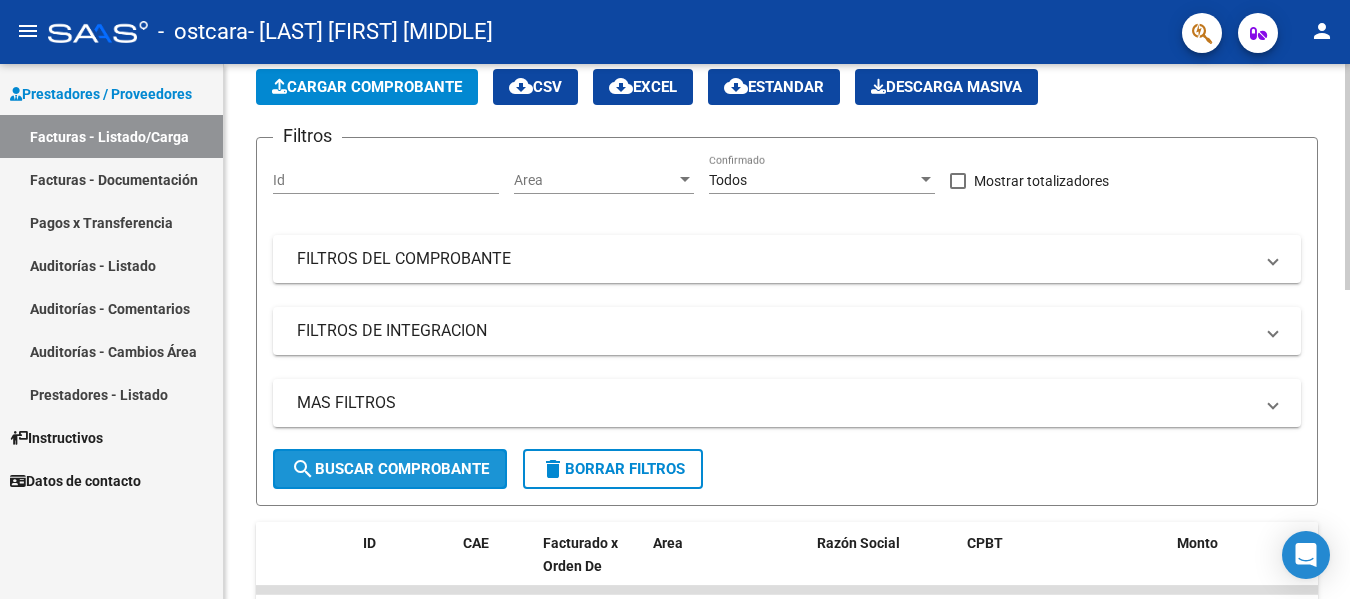 click on "search  Buscar Comprobante" 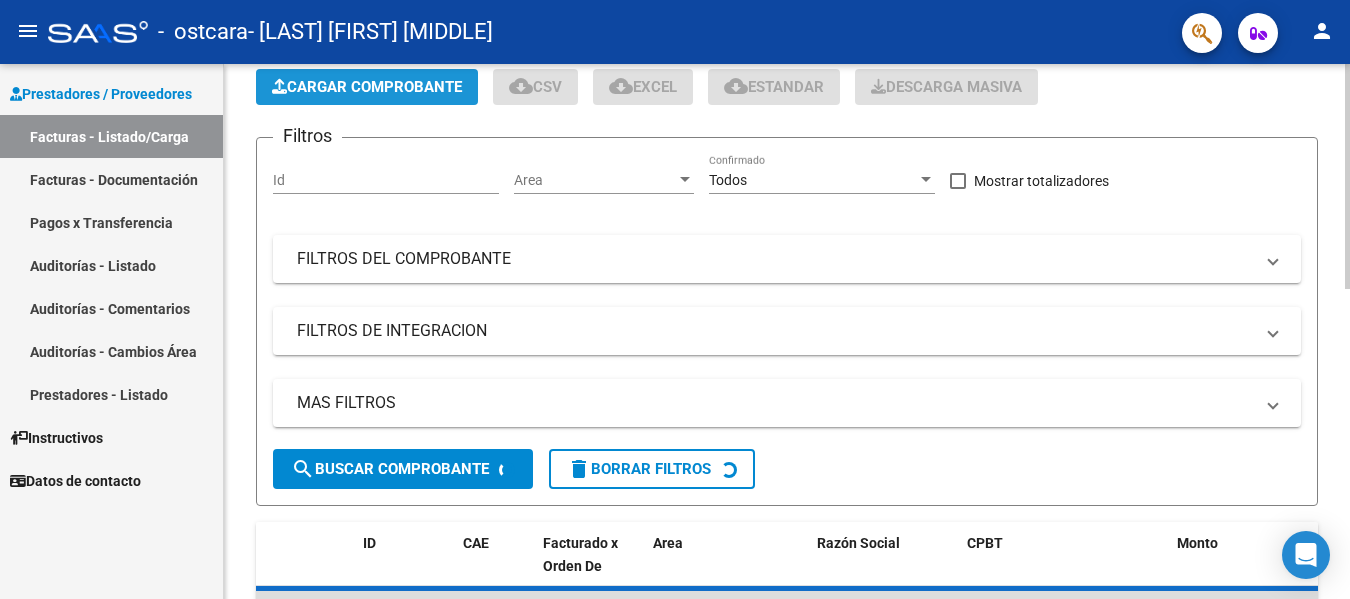 click on "Cargar Comprobante" 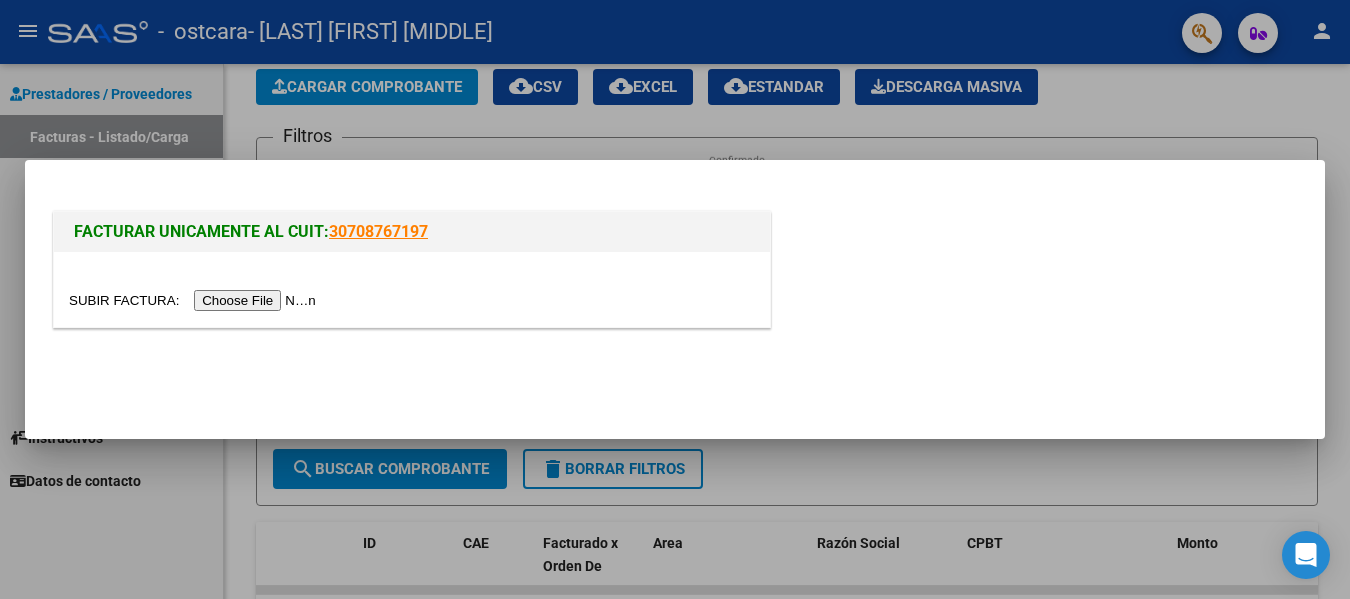 click at bounding box center [195, 300] 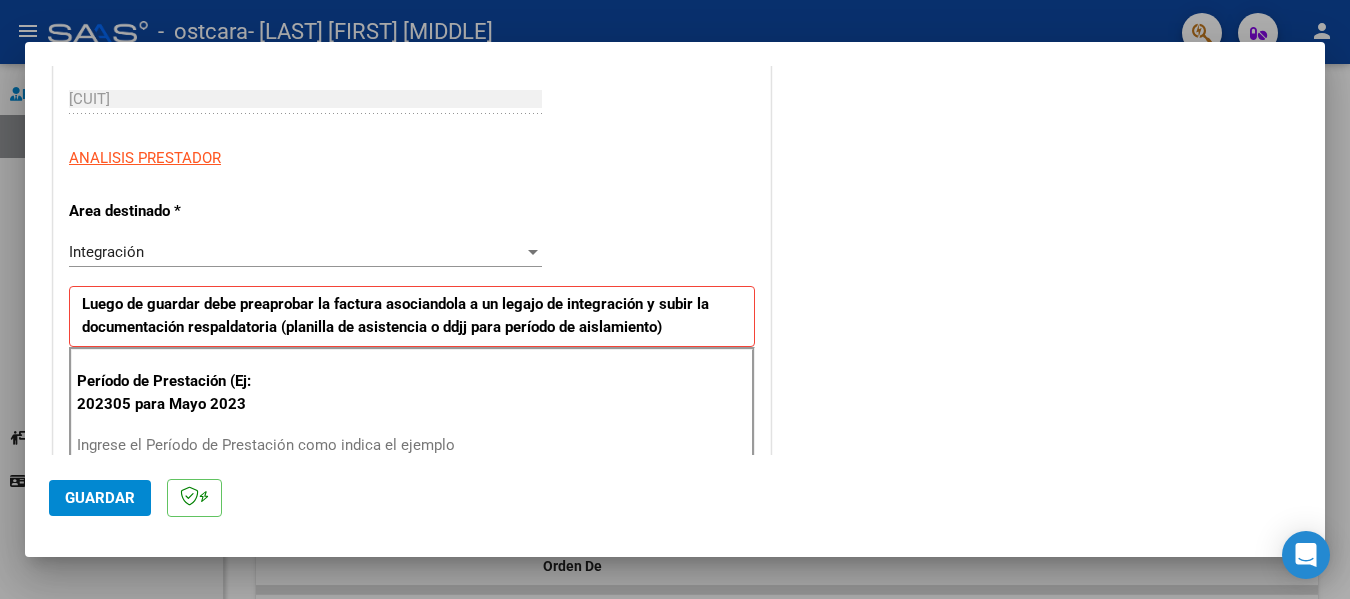 scroll, scrollTop: 400, scrollLeft: 0, axis: vertical 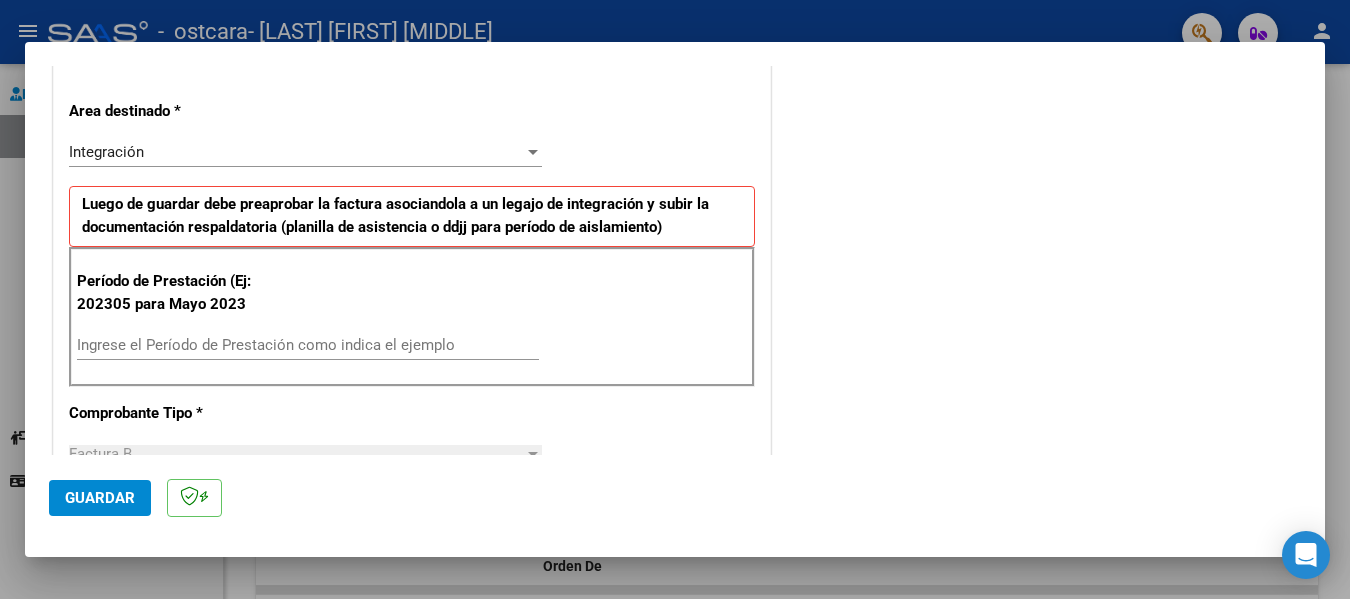 click on "Ingrese el Período de Prestación como indica el ejemplo" at bounding box center (308, 345) 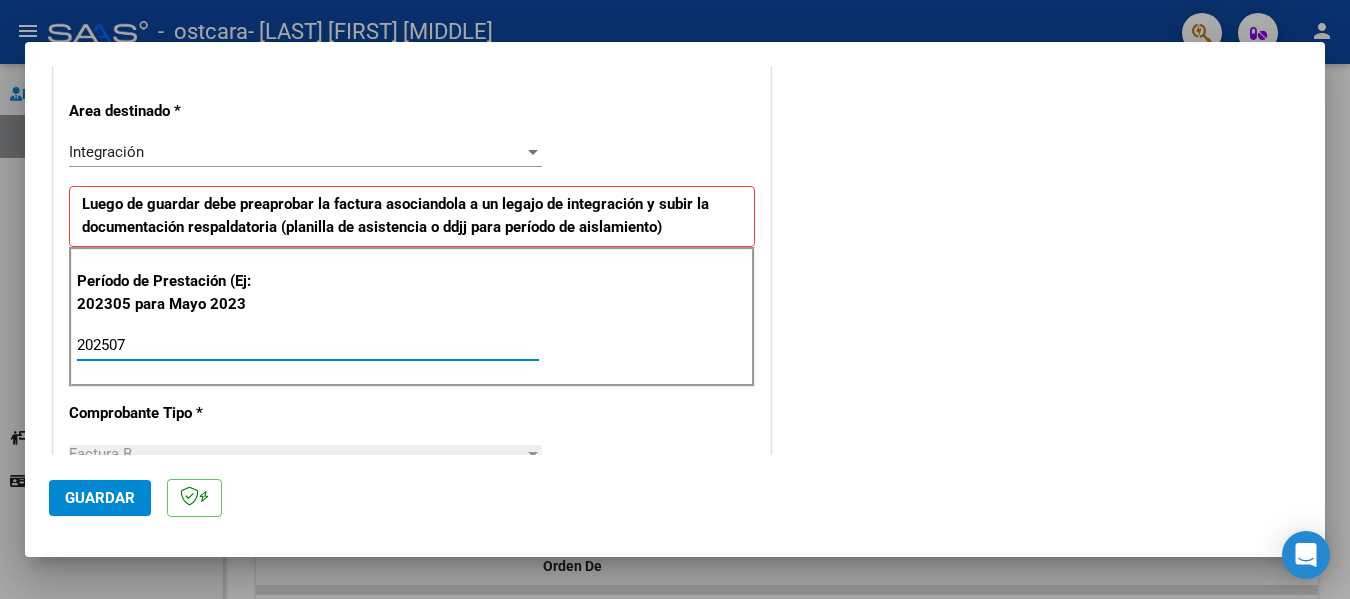 type on "202507" 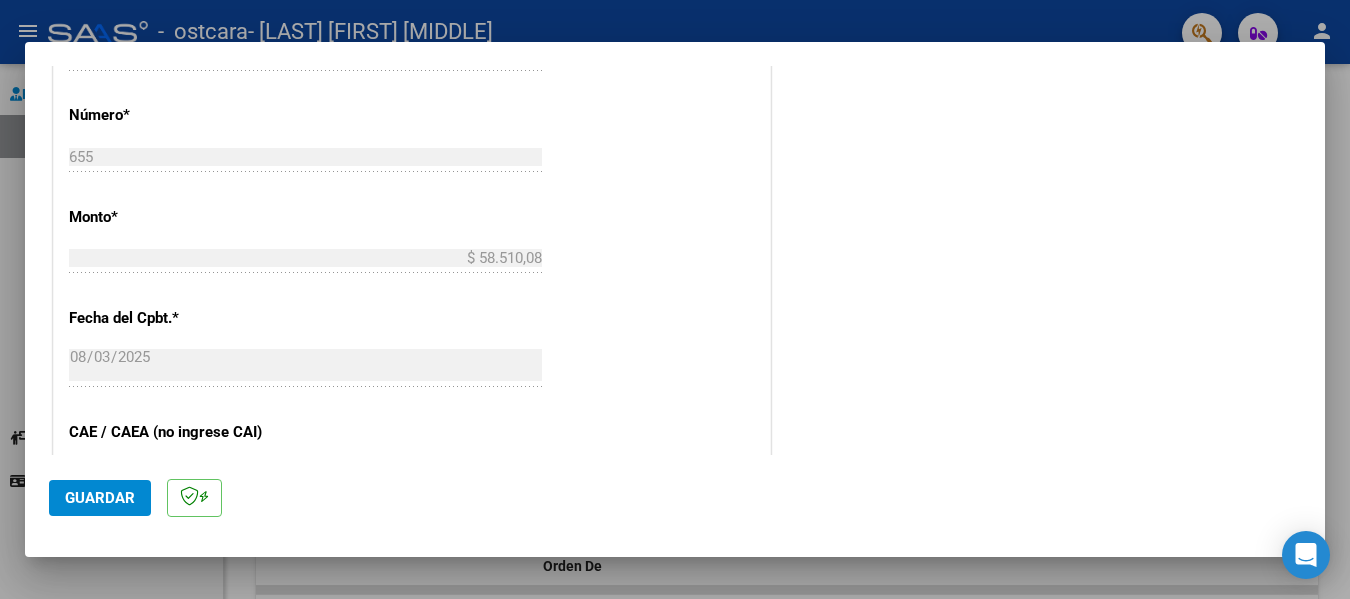 scroll, scrollTop: 1100, scrollLeft: 0, axis: vertical 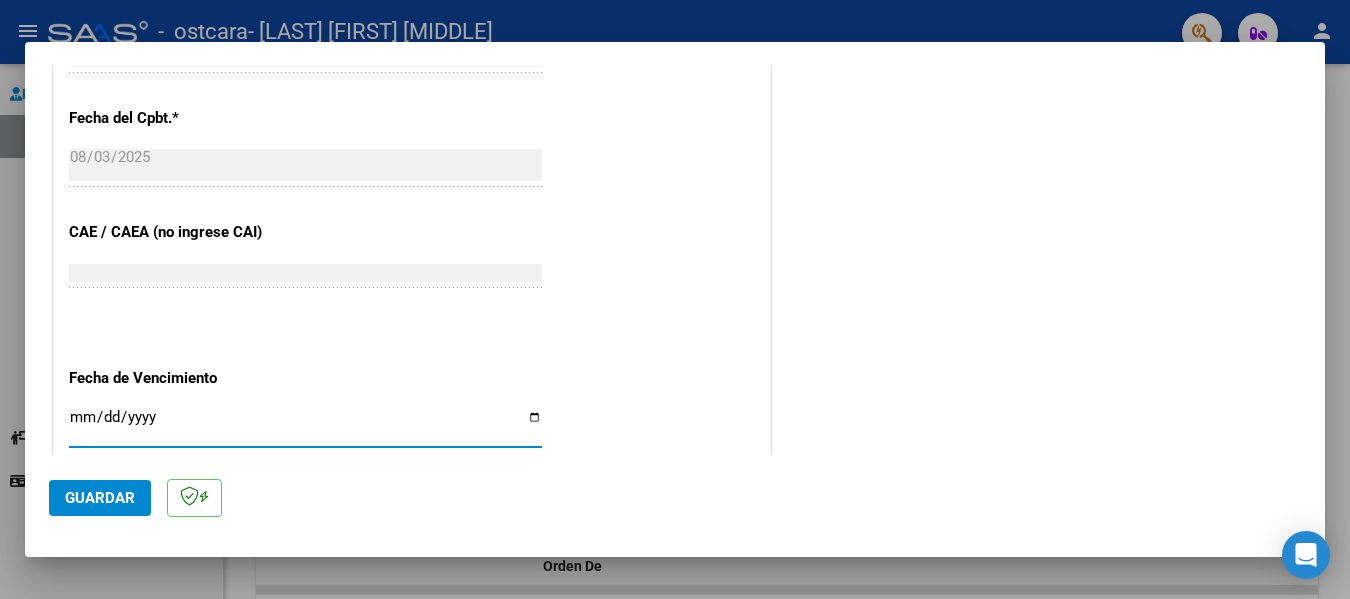click on "Ingresar la fecha" at bounding box center (305, 425) 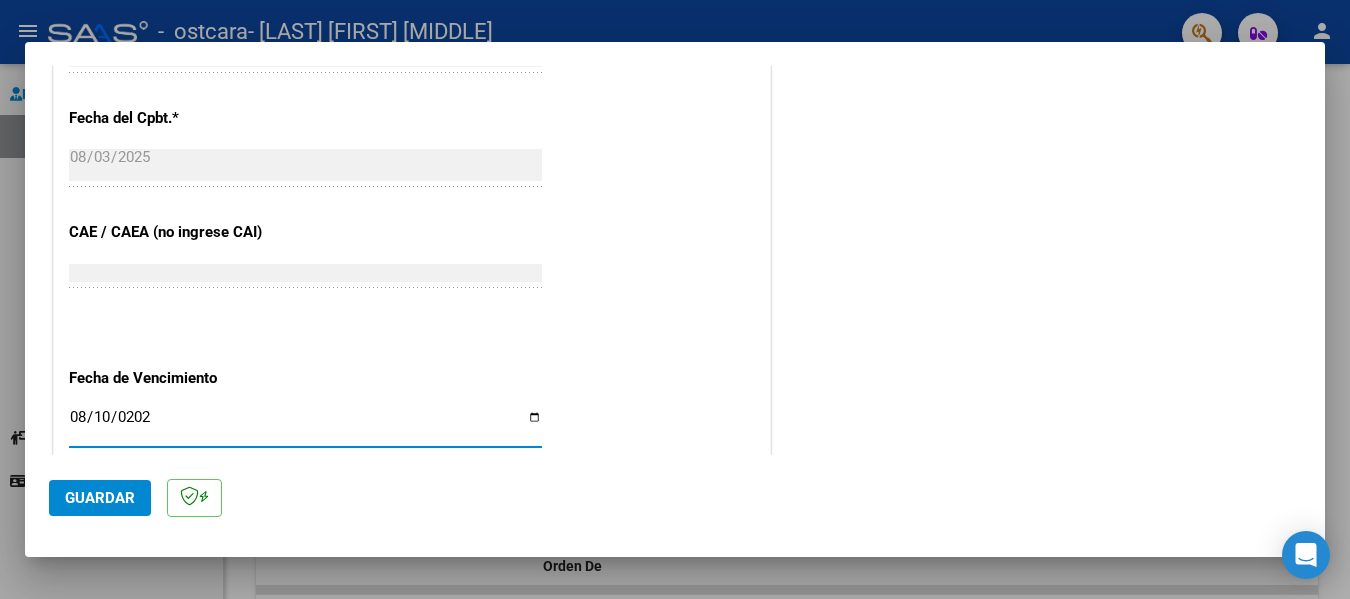 type on "2025-08-10" 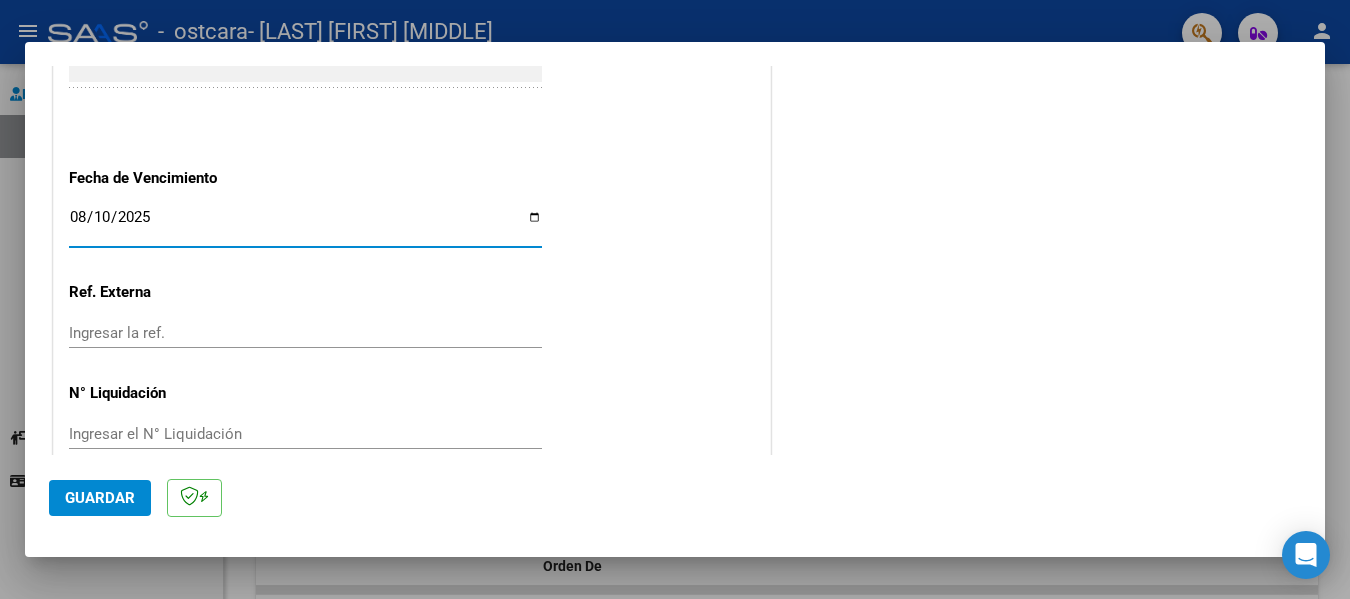 scroll, scrollTop: 1333, scrollLeft: 0, axis: vertical 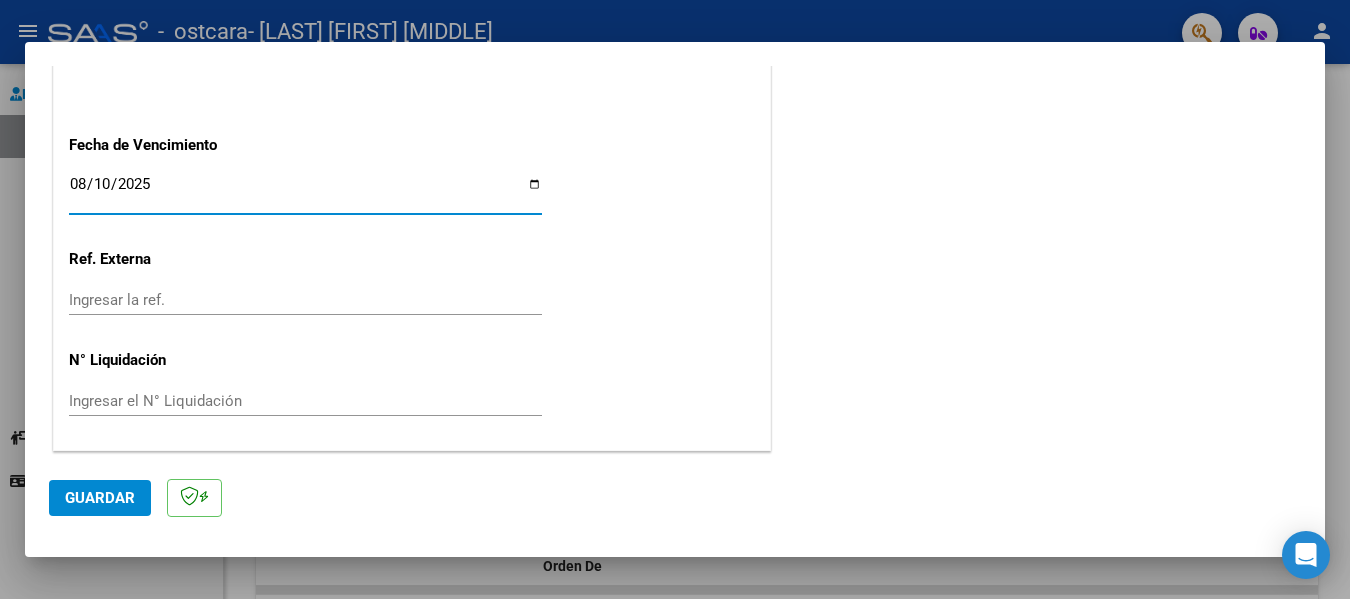 click on "Guardar" 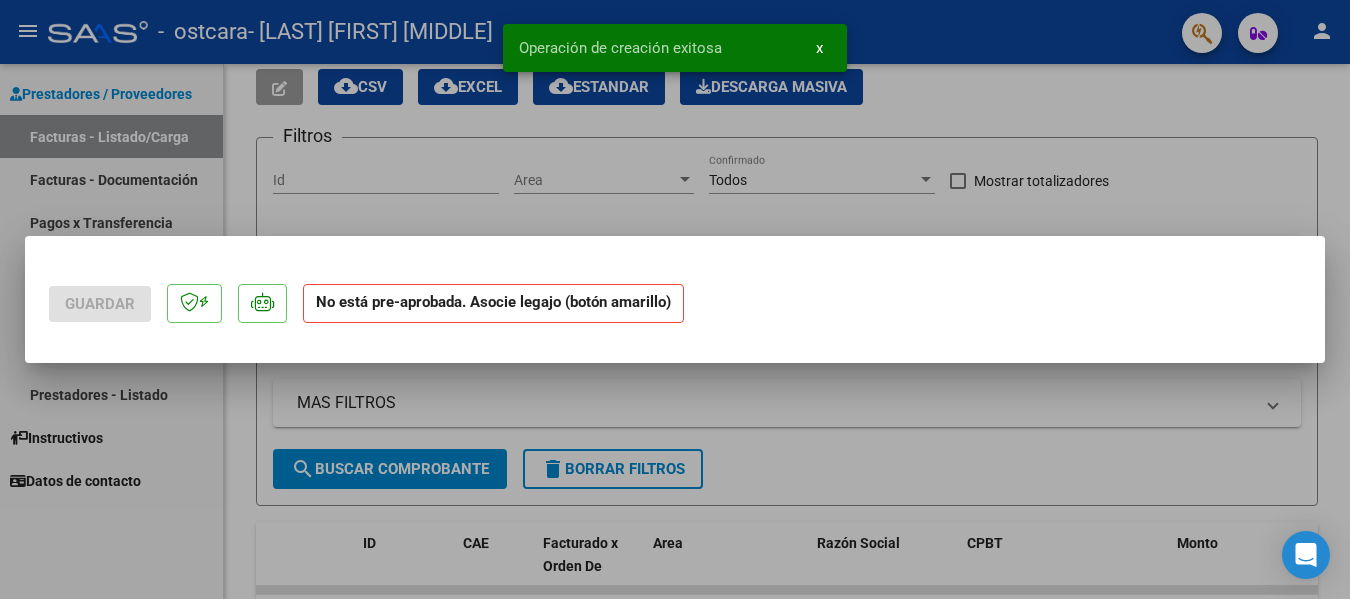 scroll, scrollTop: 0, scrollLeft: 0, axis: both 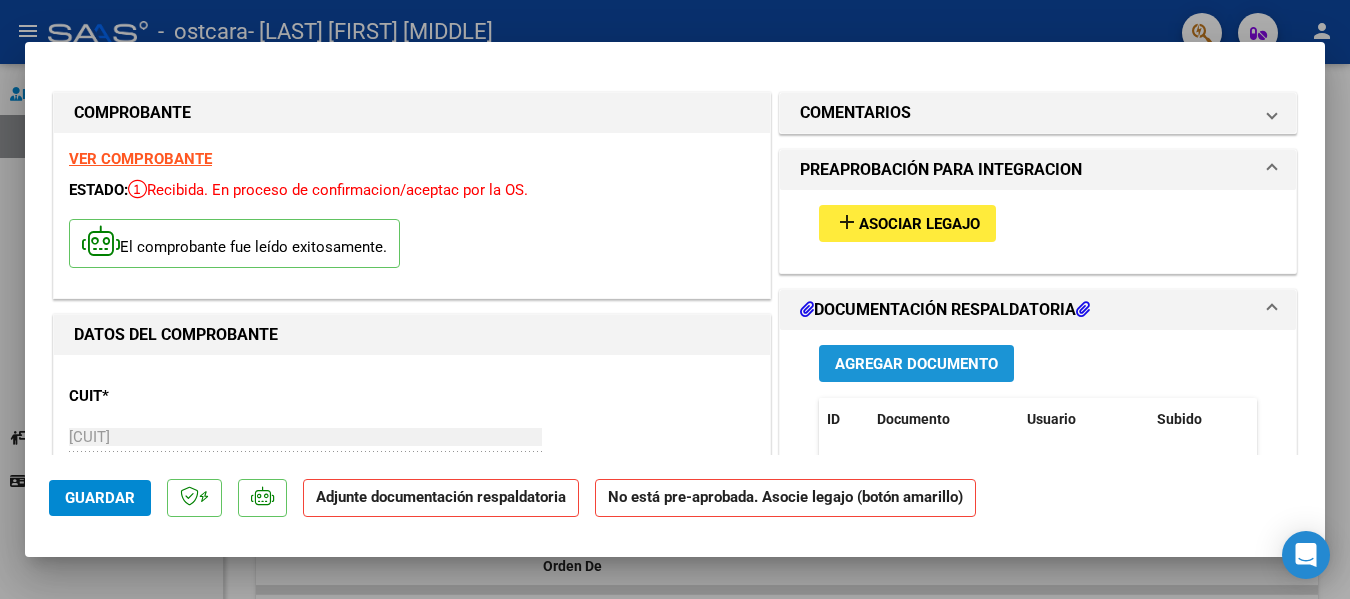 click on "Agregar Documento" at bounding box center [916, 364] 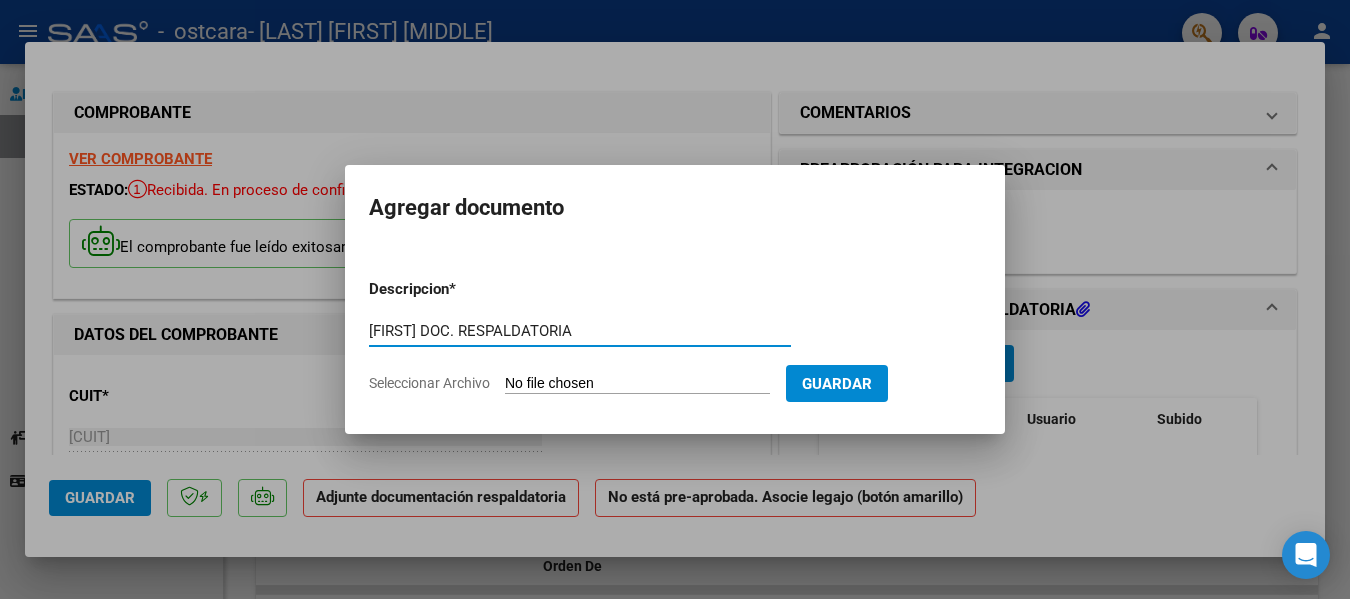 type on "[FIRST] DOC. RESPALDATORIA" 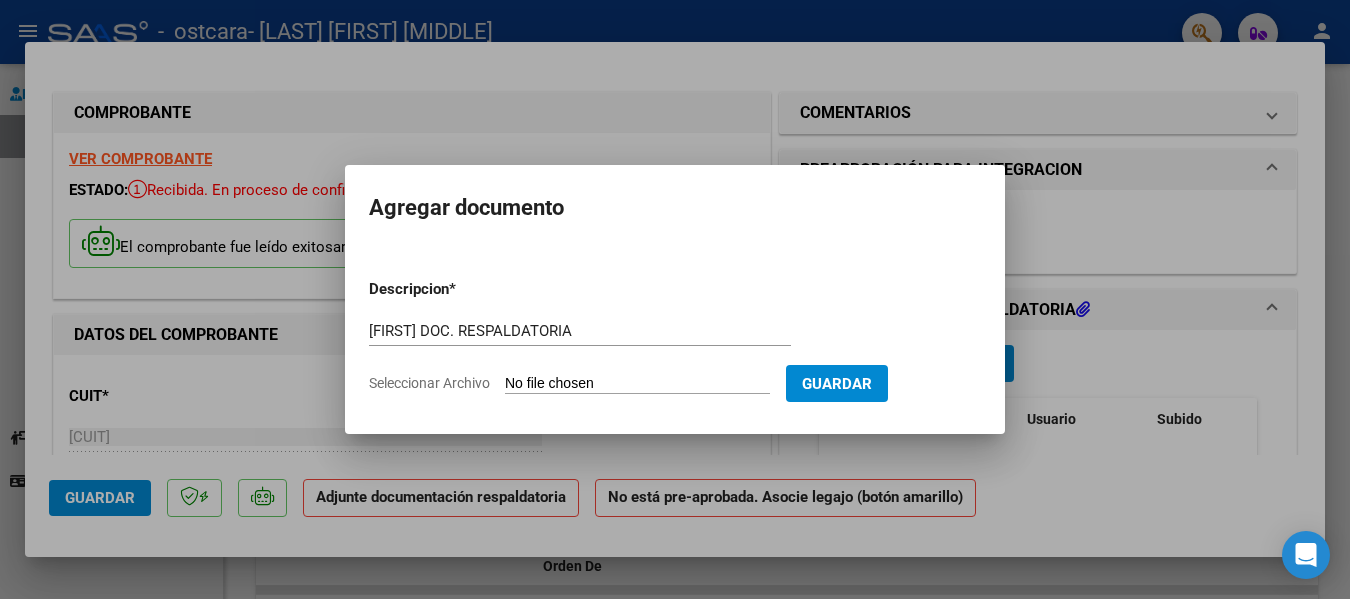 click on "Descripcion  *   [FIRST] DOC. RESPALDATORIA Escriba aquí una descripcion  Seleccionar Archivo Guardar" at bounding box center (675, 336) 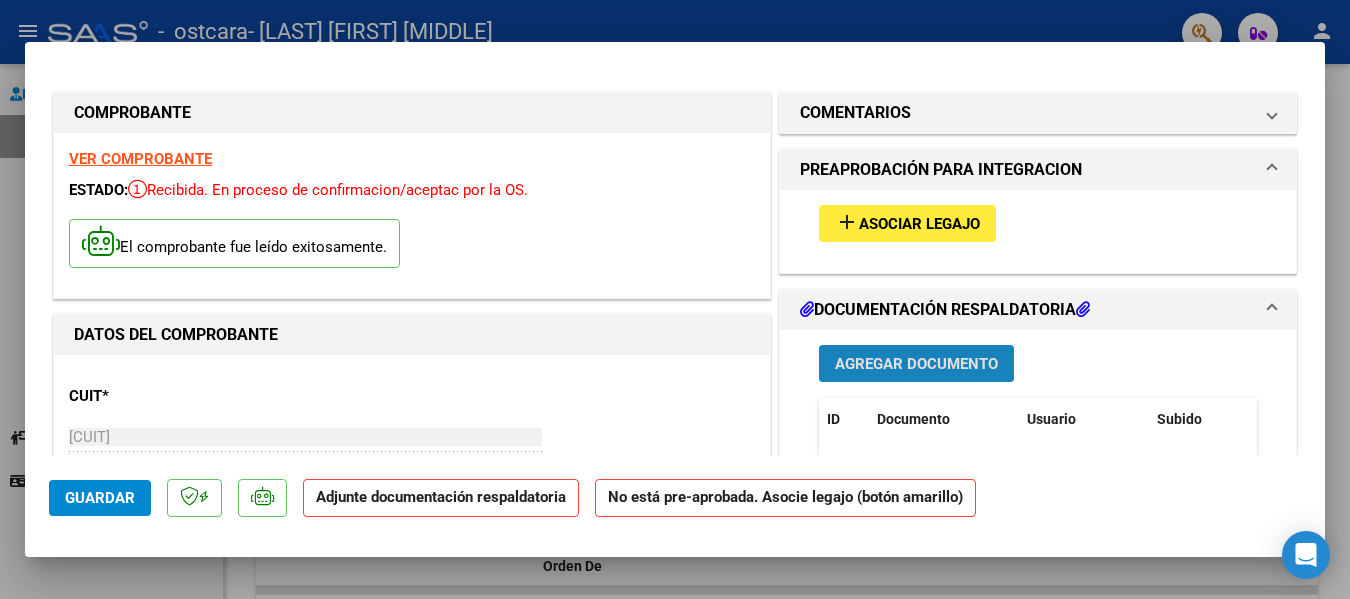 click on "Agregar Documento" at bounding box center (916, 364) 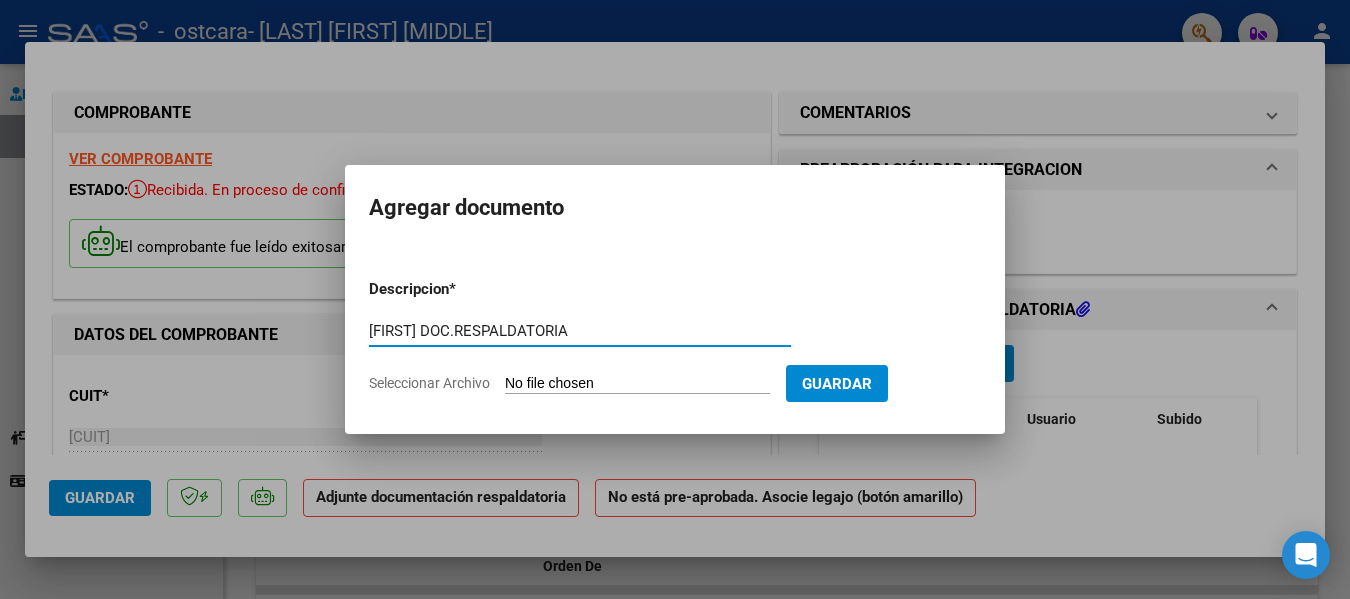 type on "[FIRST] DOC.RESPALDATORIA" 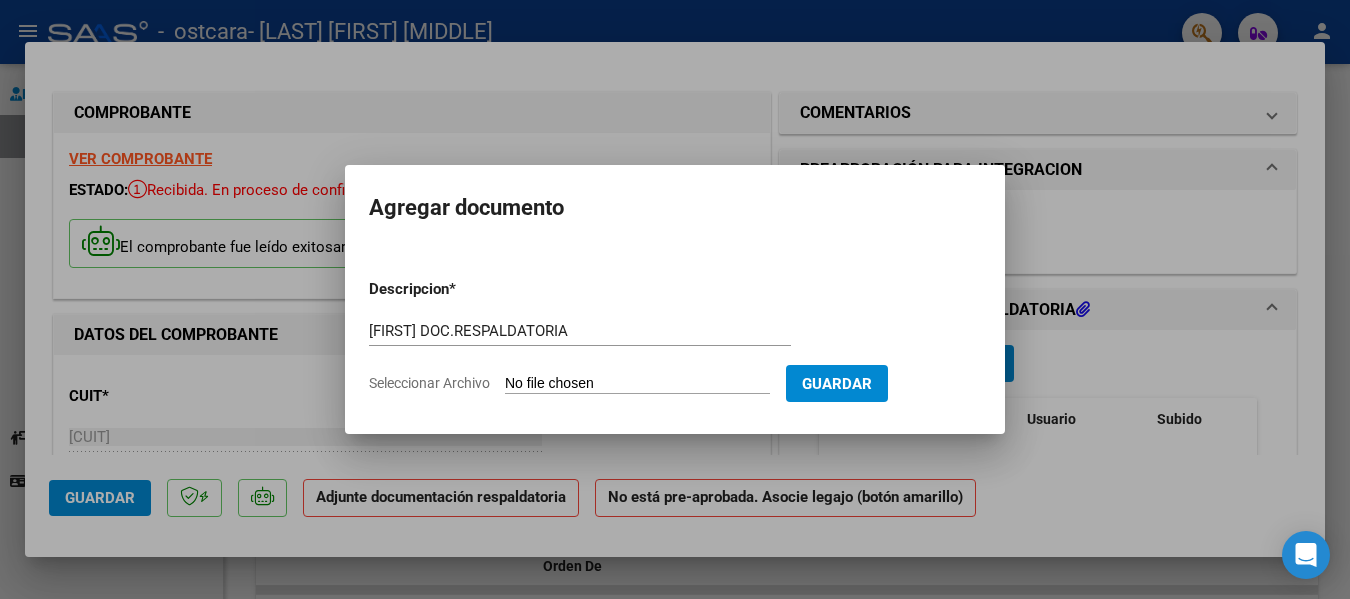 click on "Seleccionar Archivo" at bounding box center (637, 384) 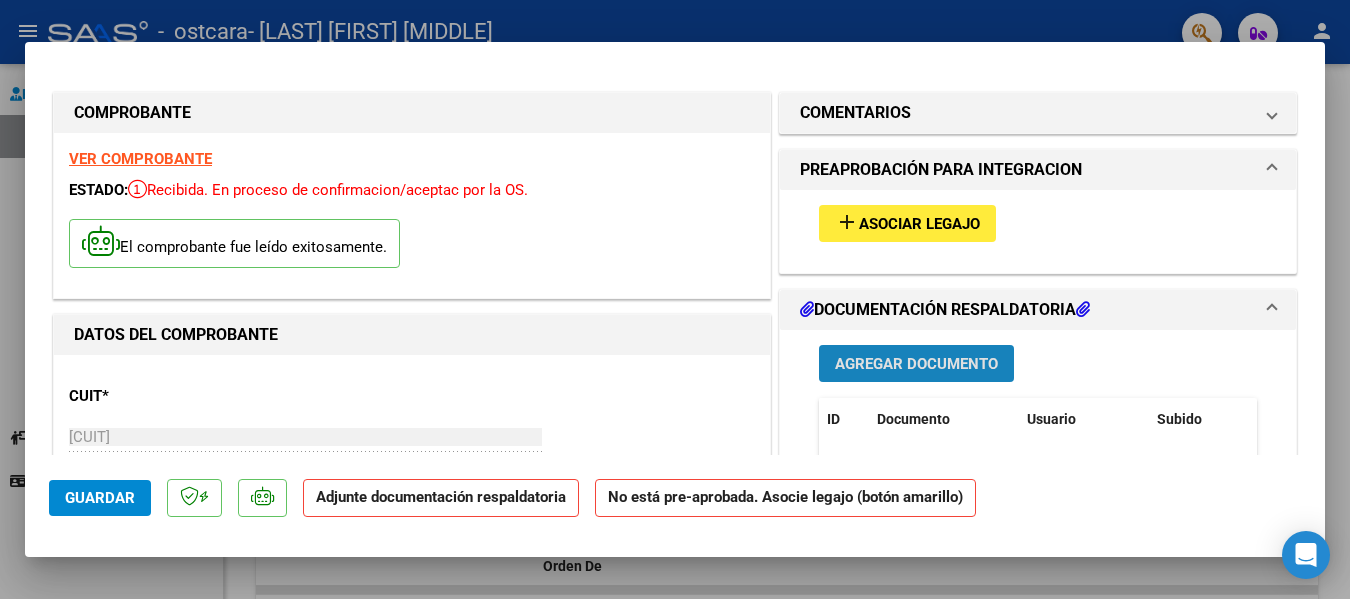 click on "Agregar Documento" at bounding box center [916, 364] 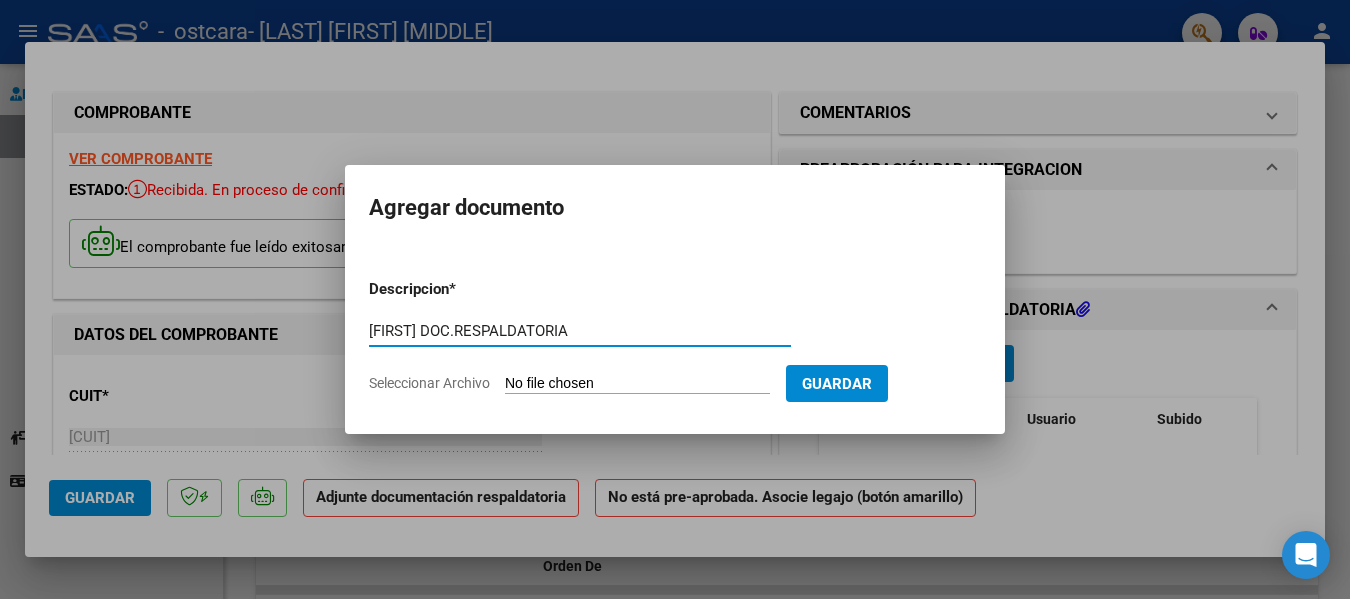 type on "[FIRST] DOC.RESPALDATORIA" 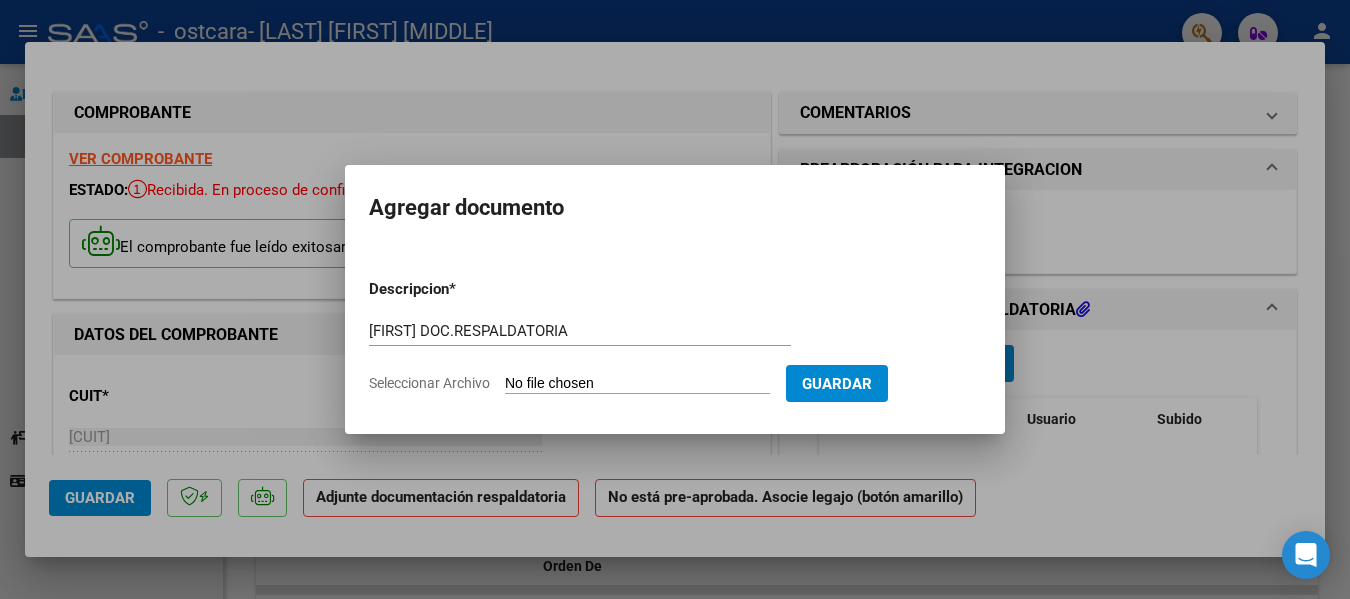 click on "Seleccionar Archivo" at bounding box center (637, 384) 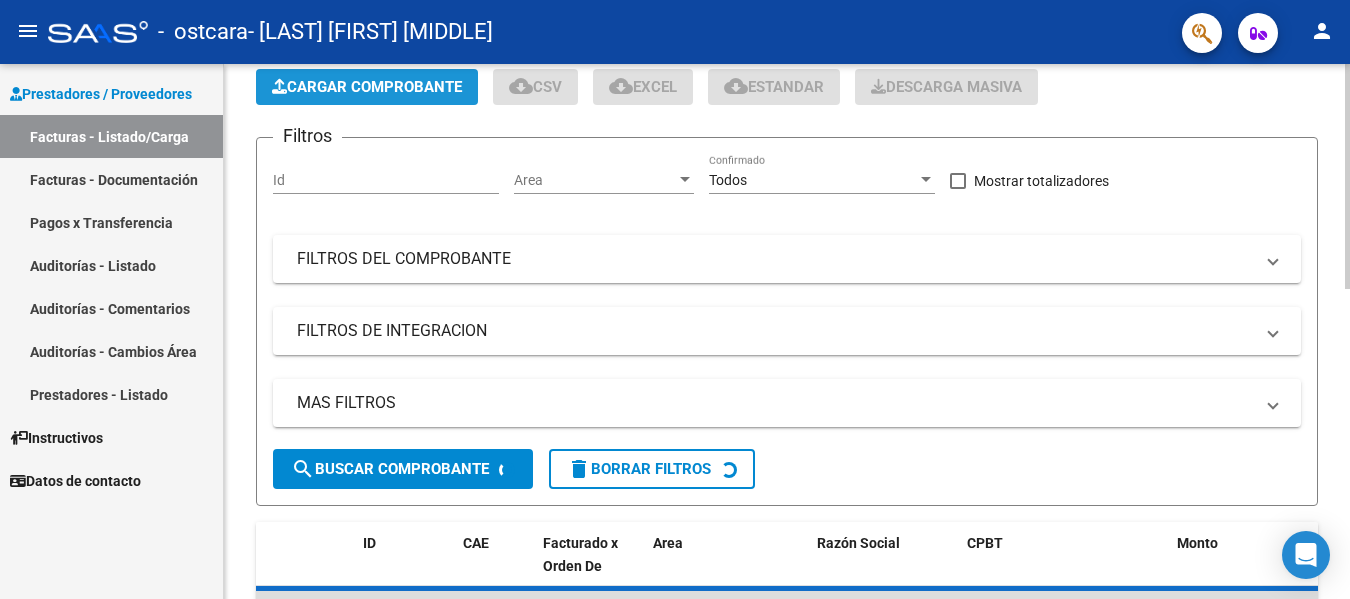 click on "Cargar Comprobante" 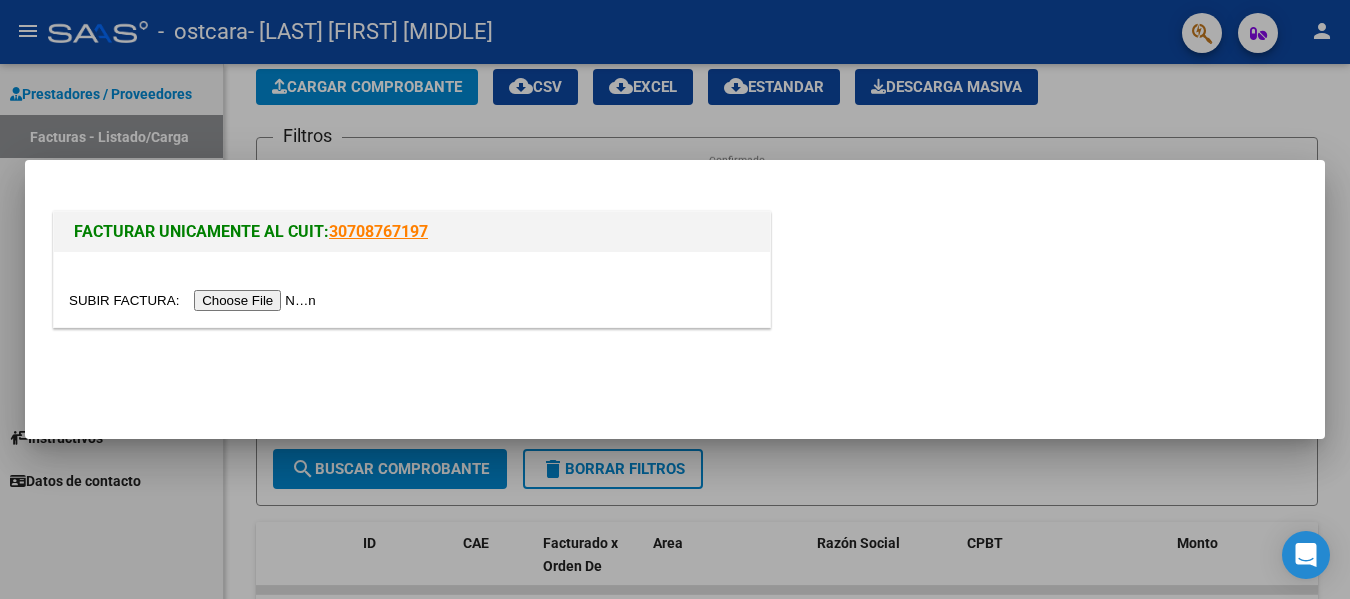 click at bounding box center (195, 300) 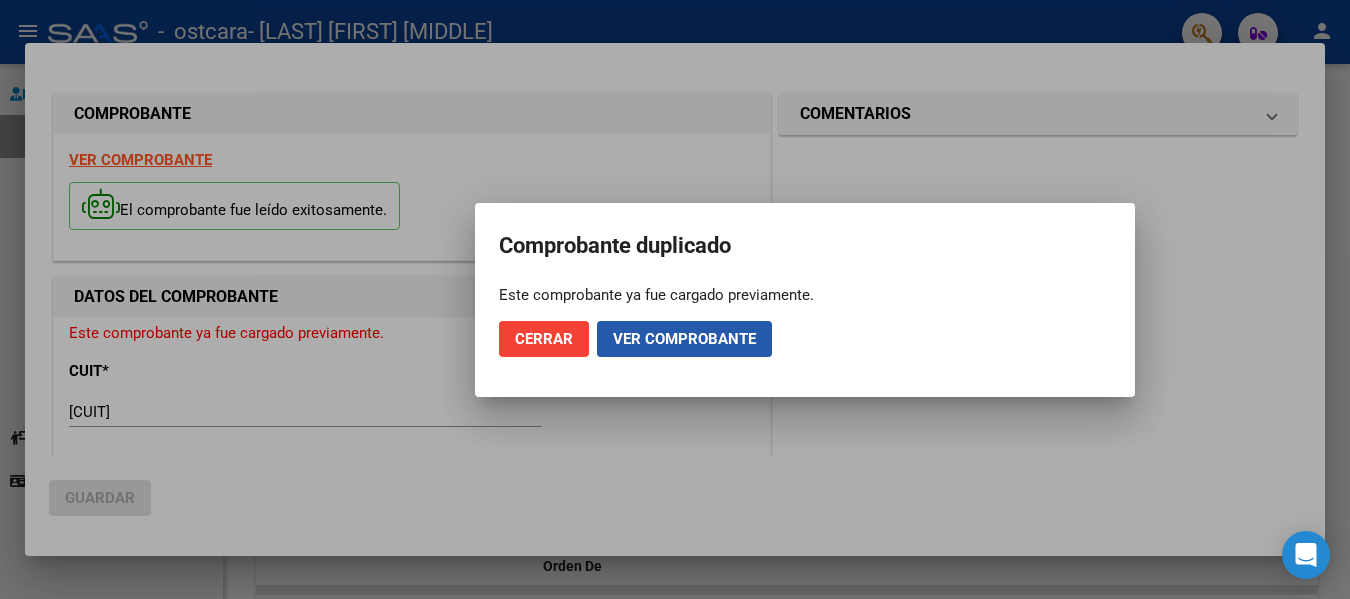 click on "Ver comprobante" 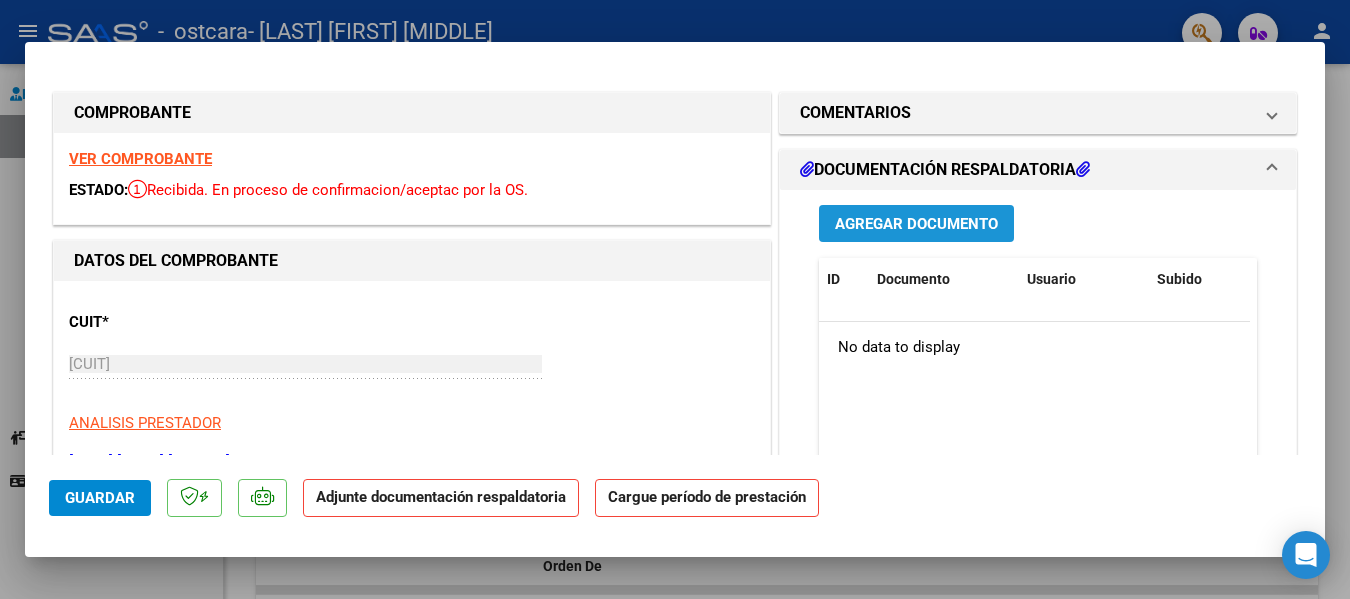 click on "Agregar Documento" at bounding box center [916, 224] 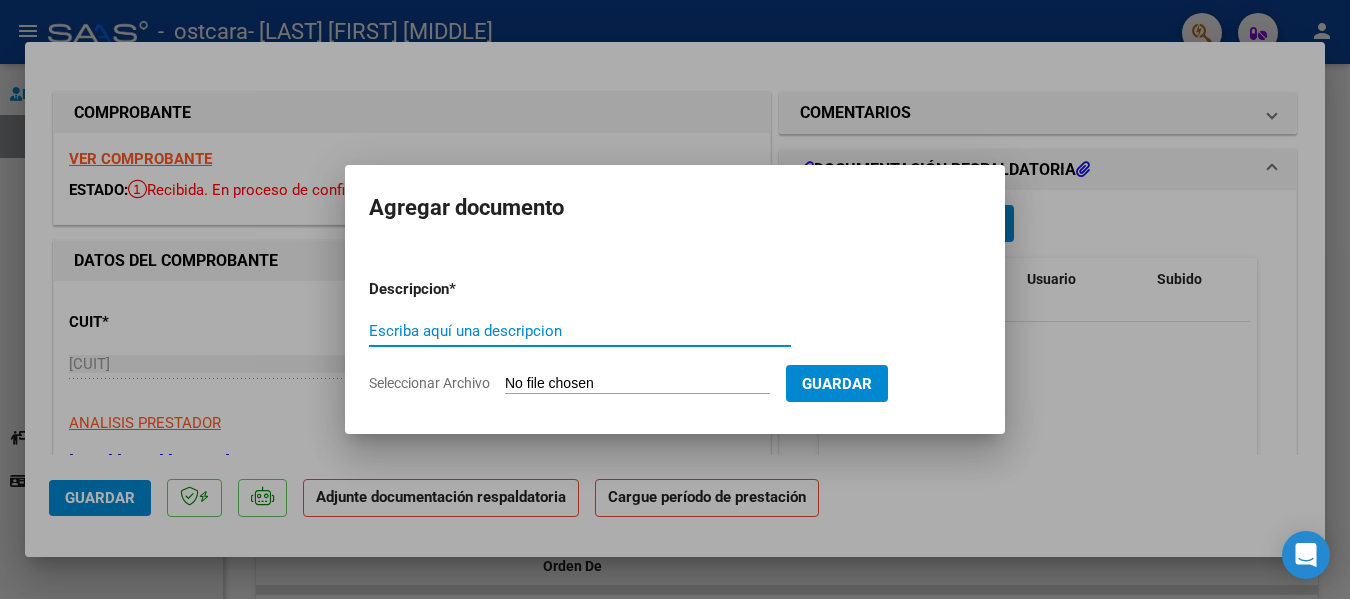 click on "Escriba aquí una descripcion" at bounding box center (580, 331) 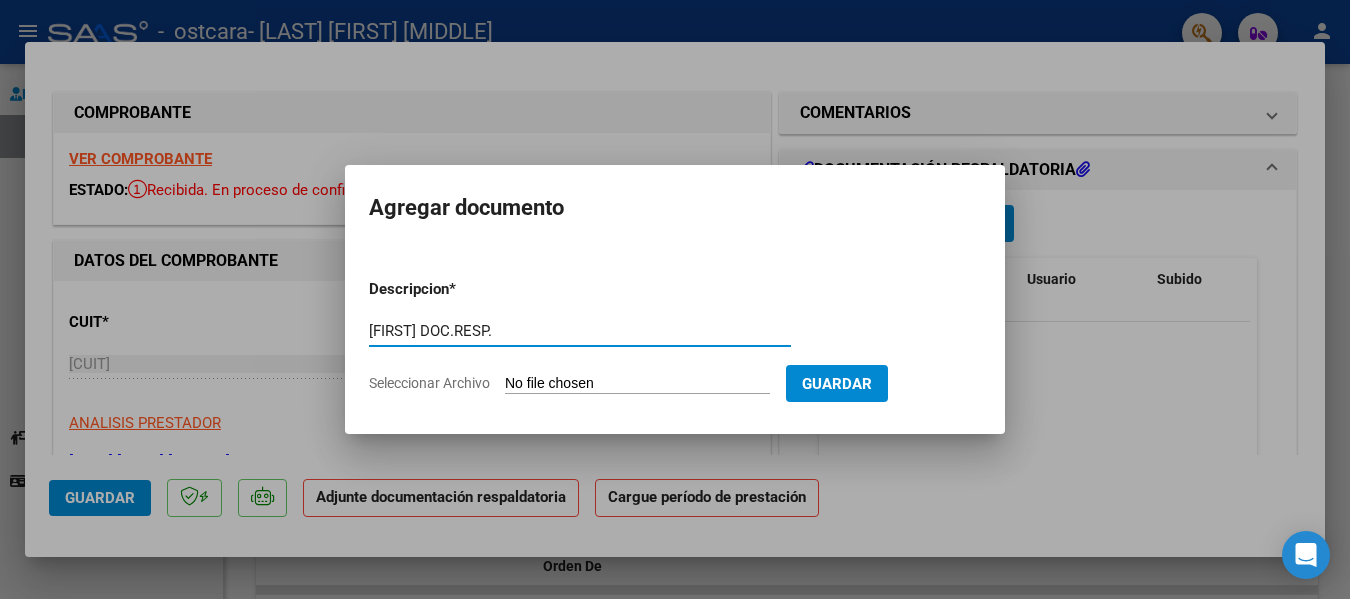 type on "[FIRST] DOC.RESP." 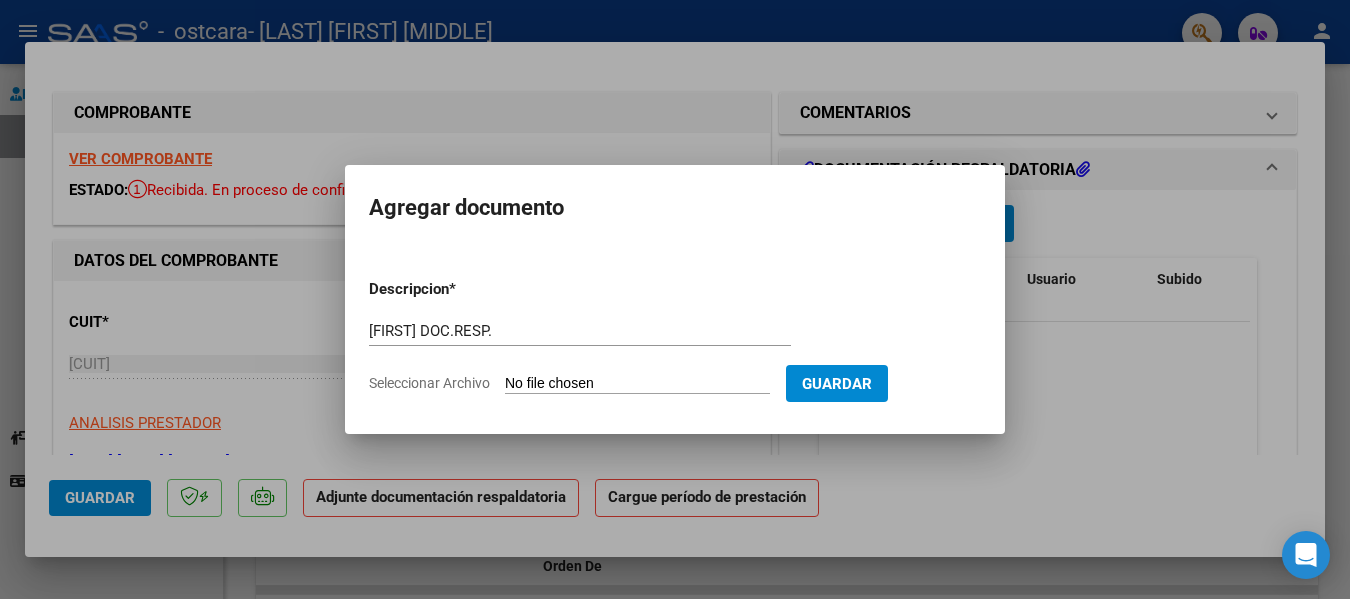 click on "Seleccionar Archivo" at bounding box center (637, 384) 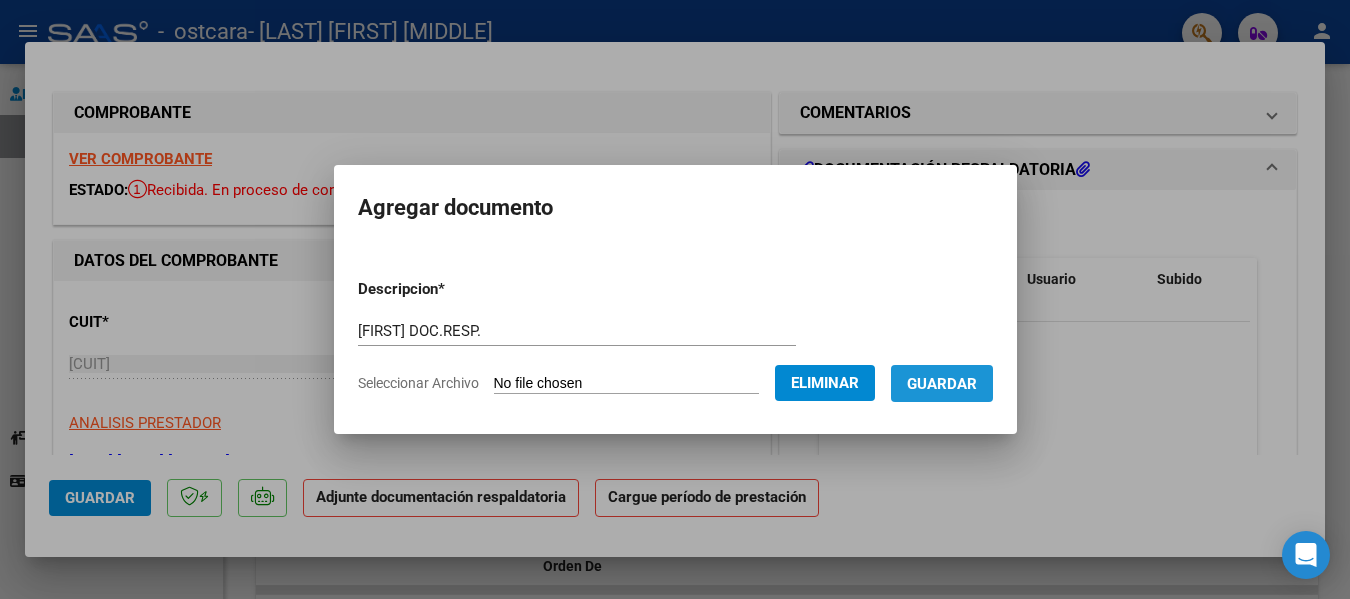 click on "Guardar" at bounding box center (942, 384) 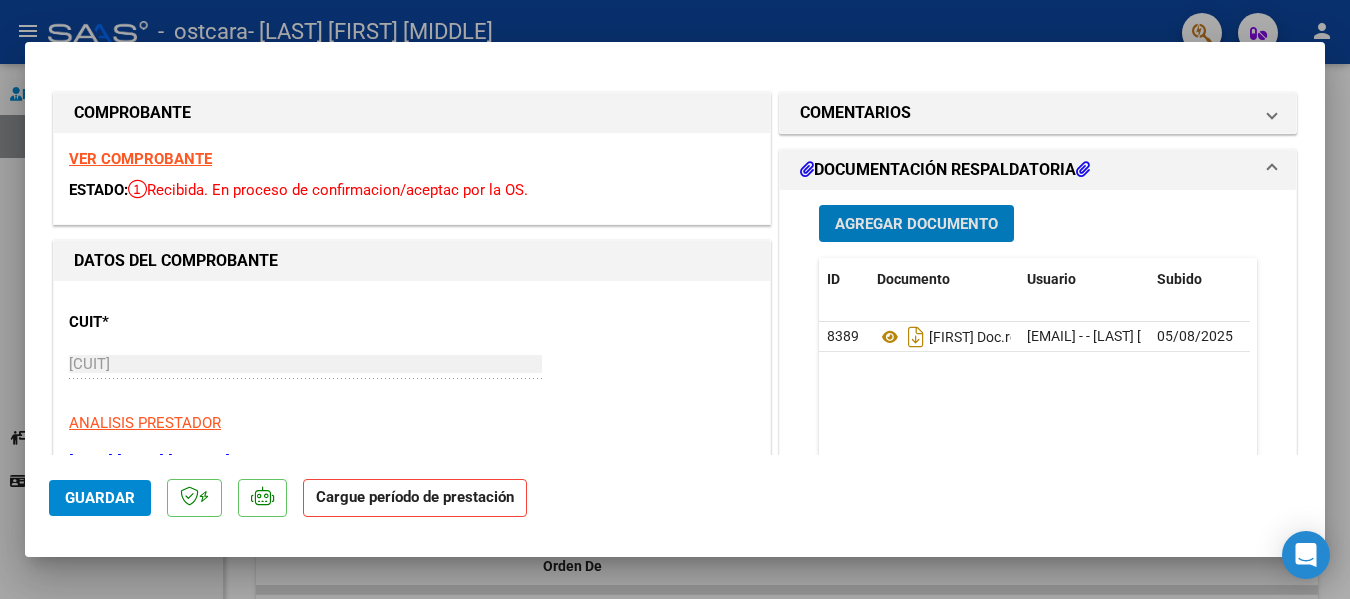 scroll, scrollTop: 100, scrollLeft: 0, axis: vertical 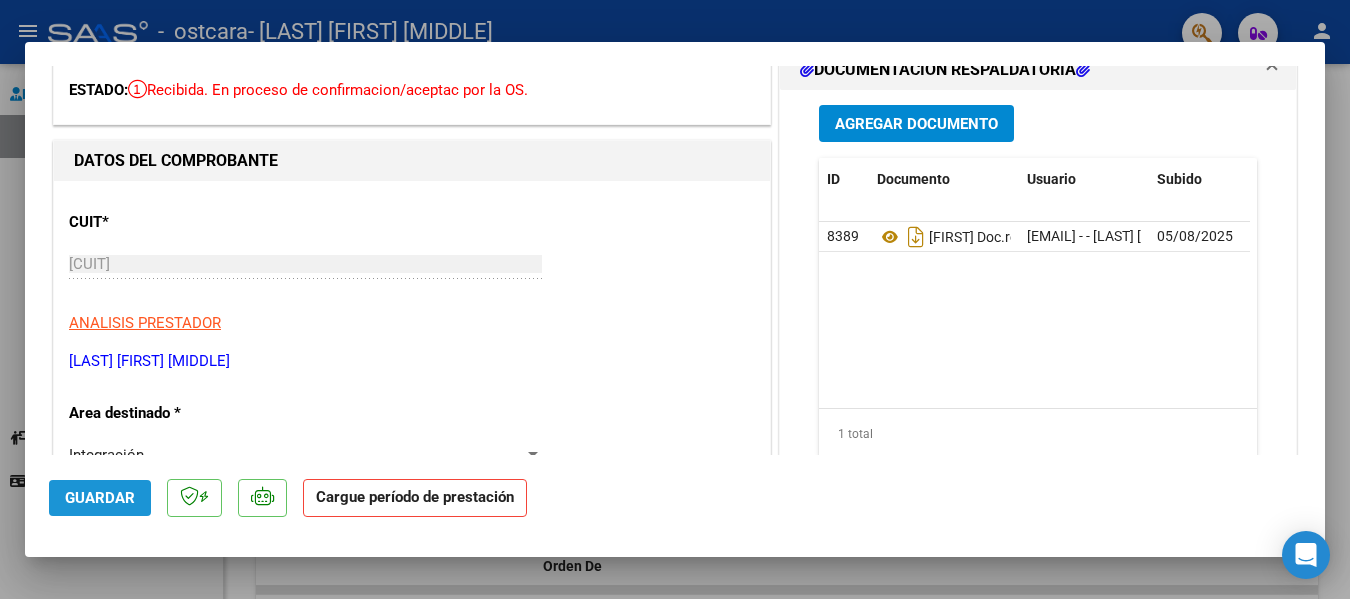 click on "Guardar" 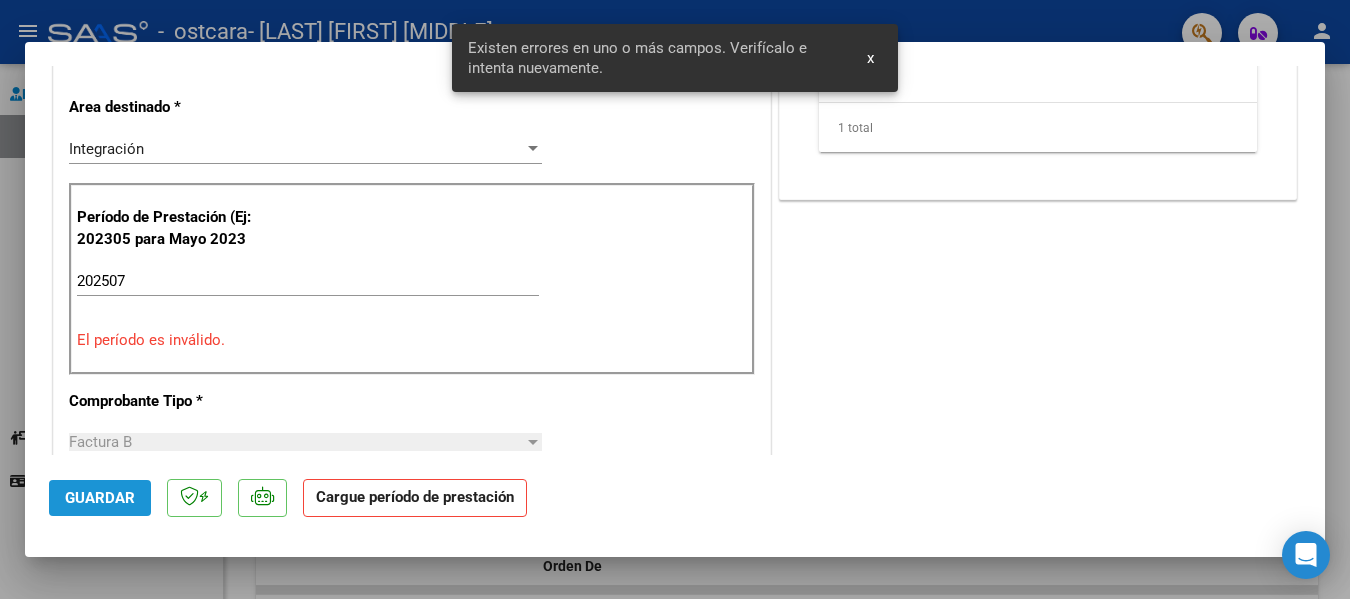 click on "Guardar" 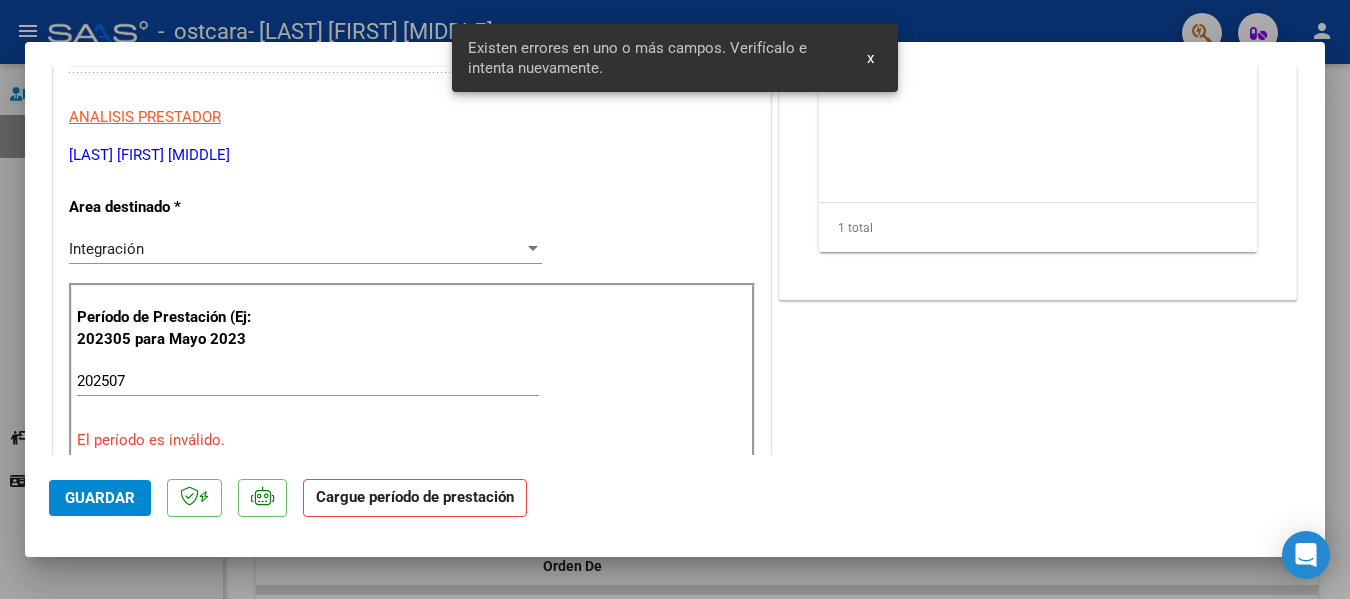 scroll, scrollTop: 106, scrollLeft: 0, axis: vertical 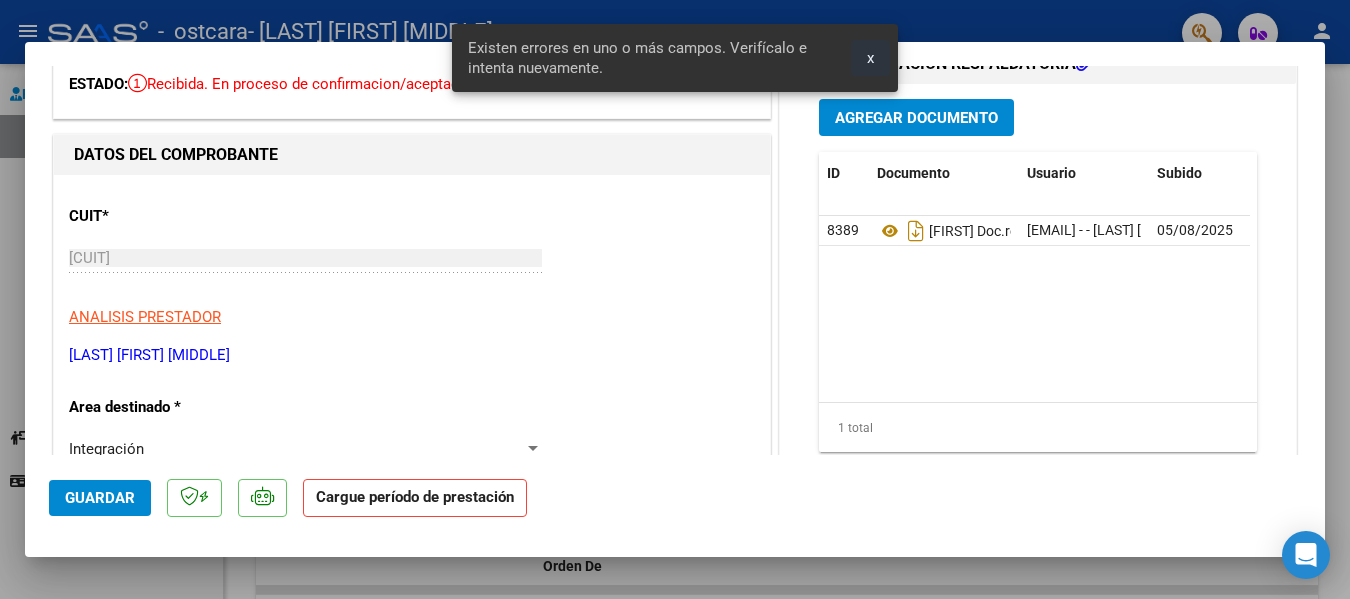 click on "x" at bounding box center (870, 58) 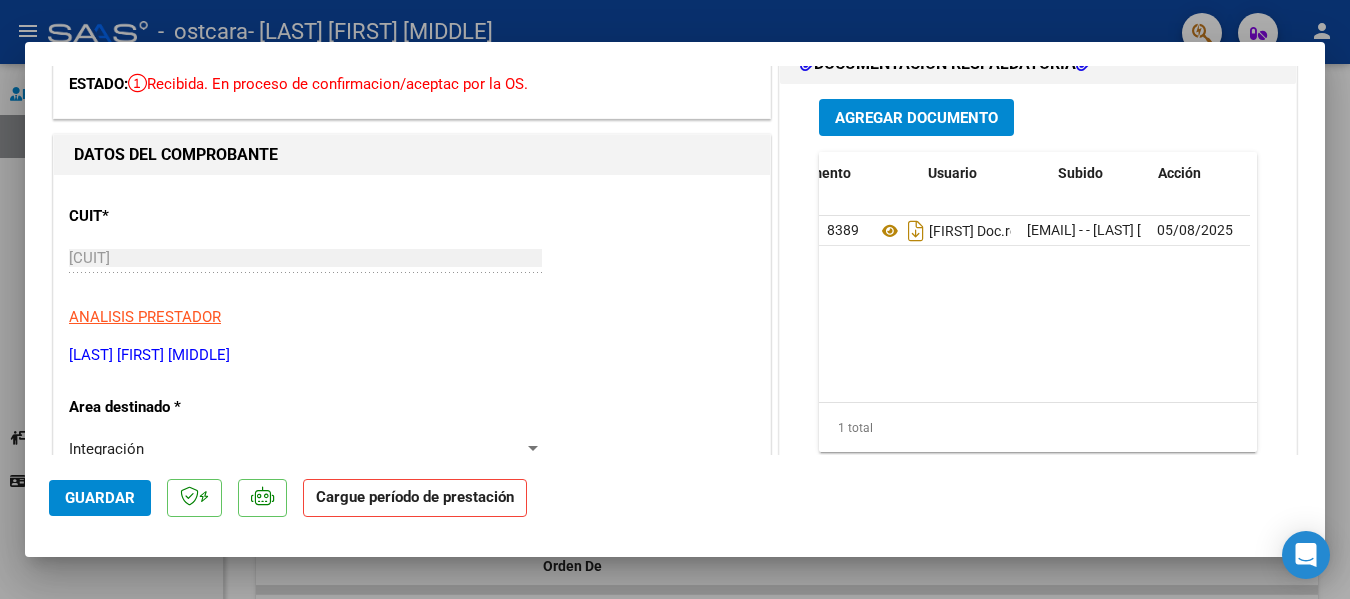 scroll, scrollTop: 0, scrollLeft: 99, axis: horizontal 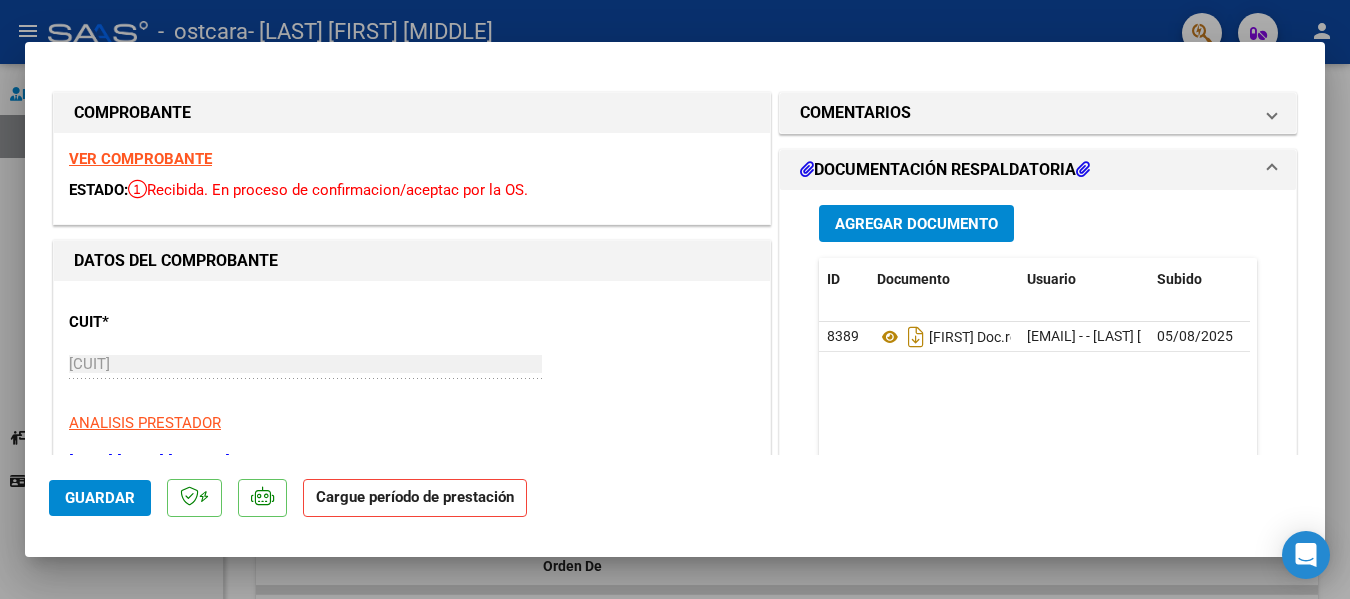 click at bounding box center (1272, 170) 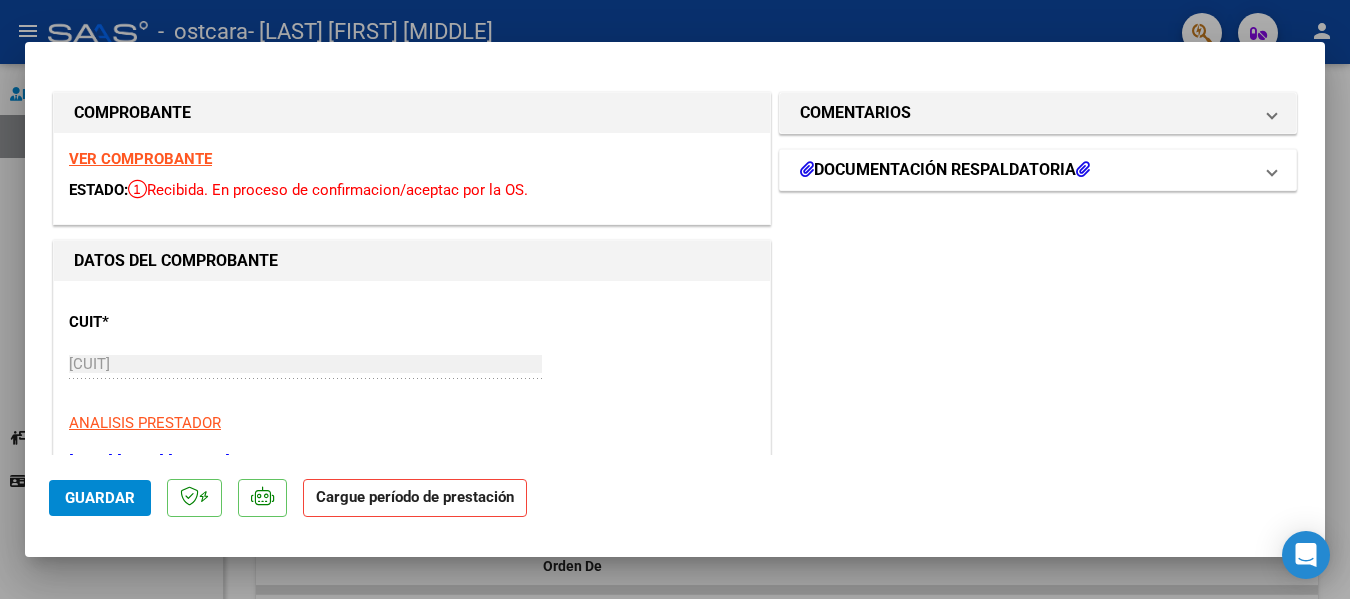 click on "DOCUMENTACIÓN RESPALDATORIA" at bounding box center [1026, 170] 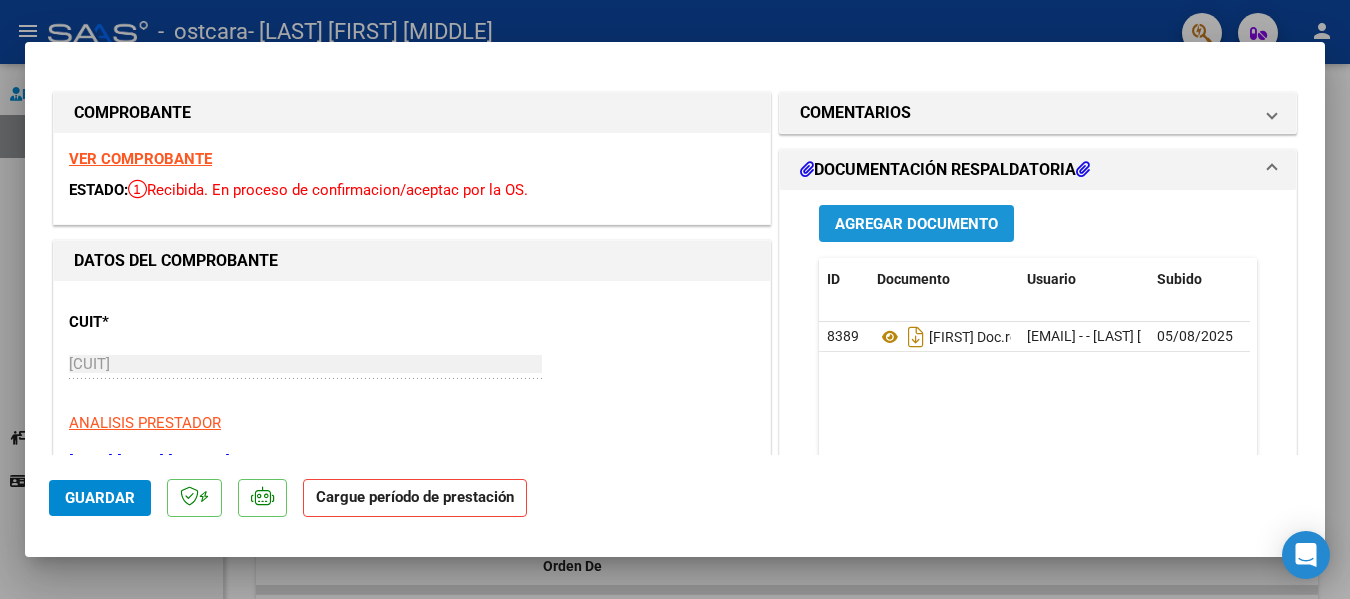 click on "Agregar Documento" at bounding box center (916, 224) 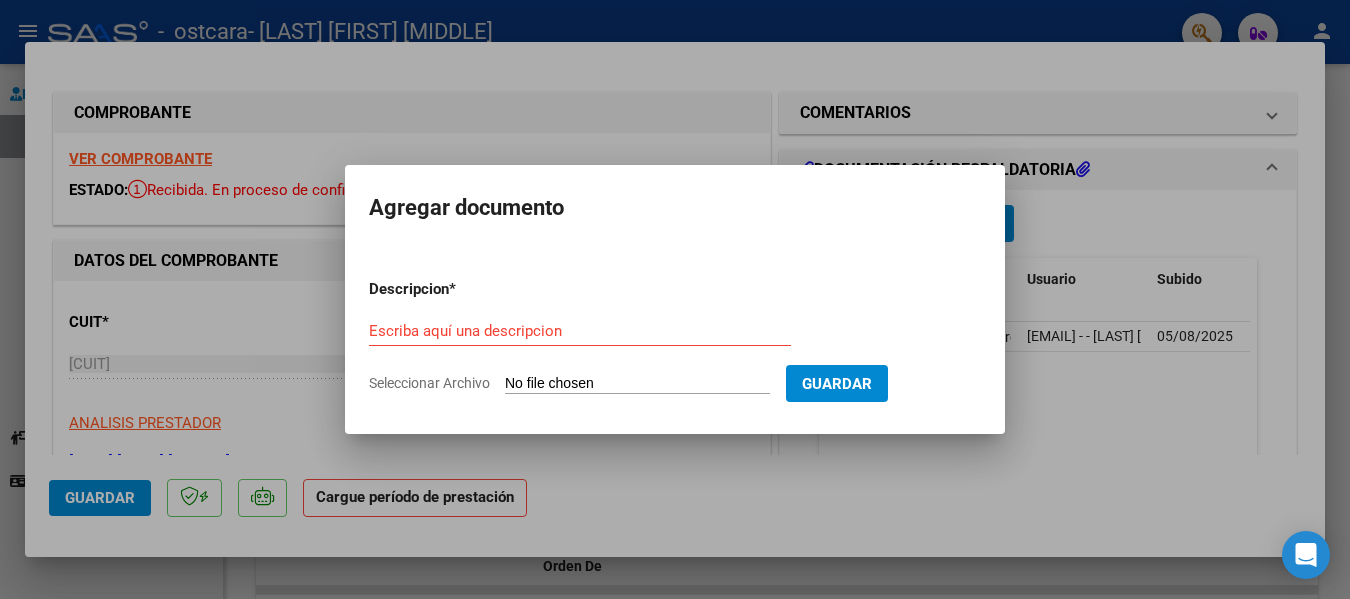 click on "Seleccionar Archivo" at bounding box center [637, 384] 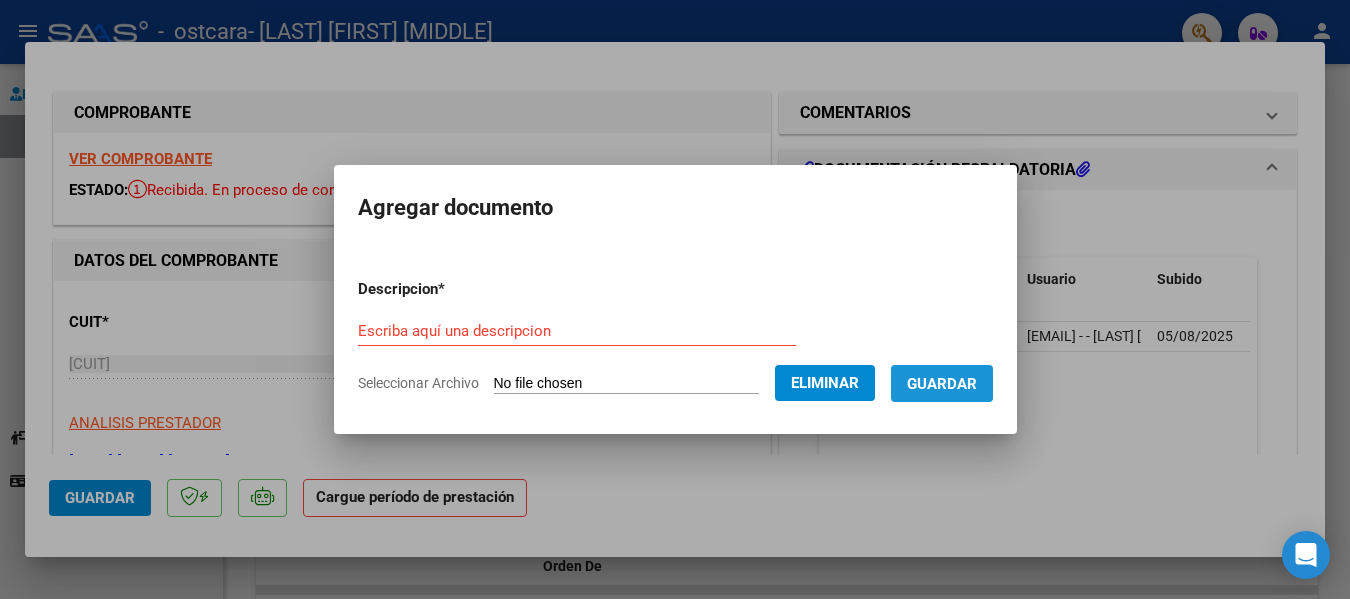 click on "Guardar" at bounding box center (942, 383) 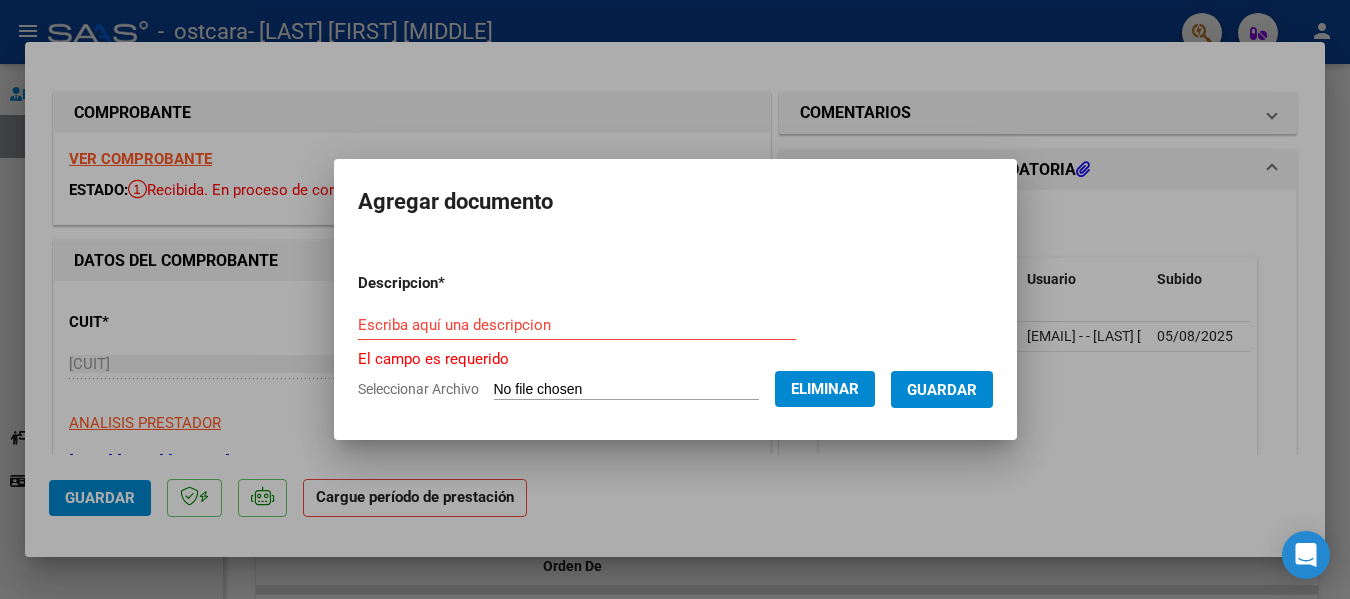click on "Escriba aquí una descripcion" at bounding box center (577, 325) 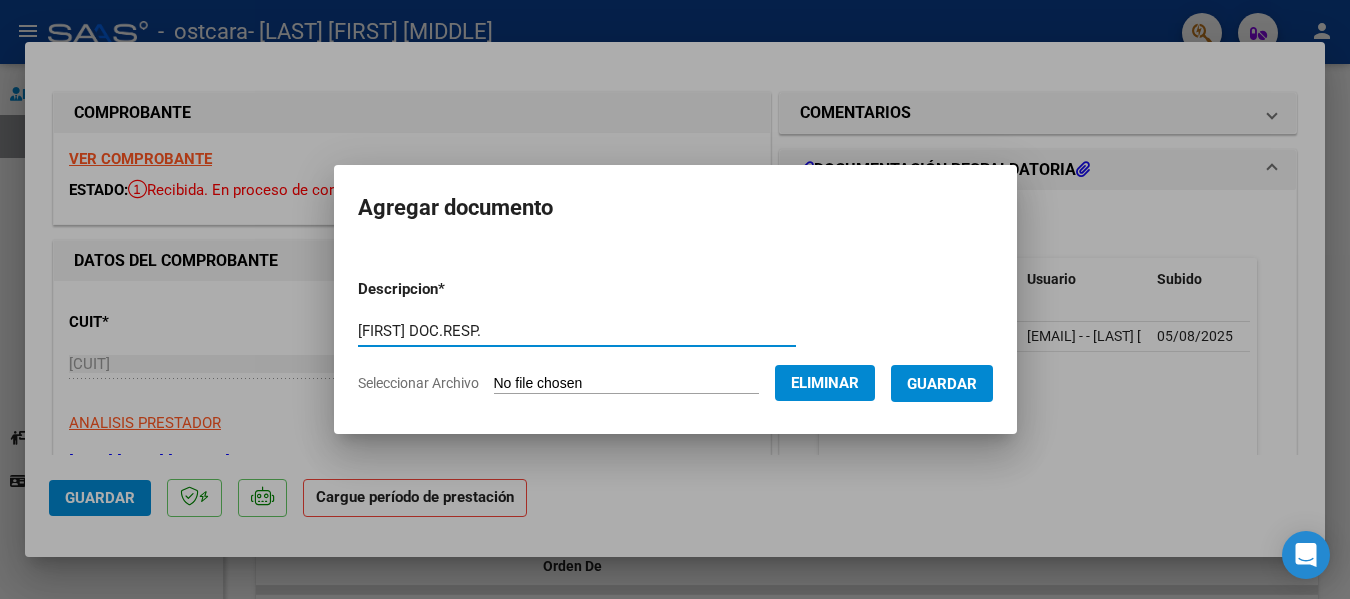 type on "[FIRST] DOC.RESP." 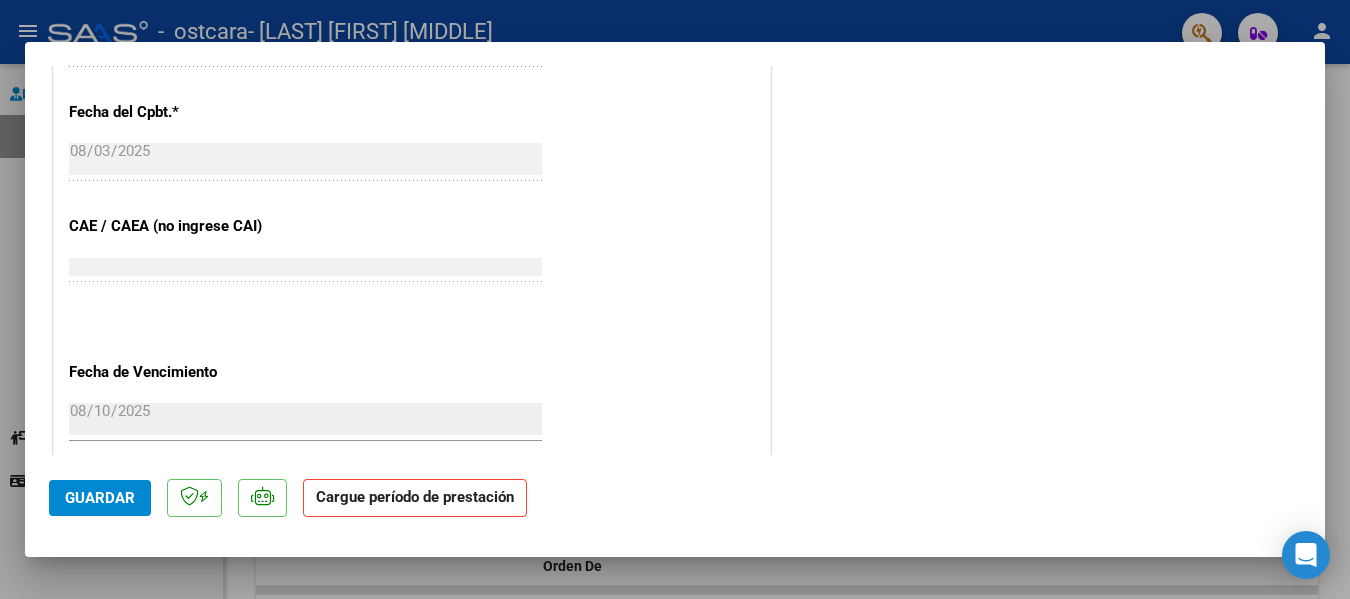 scroll, scrollTop: 1327, scrollLeft: 0, axis: vertical 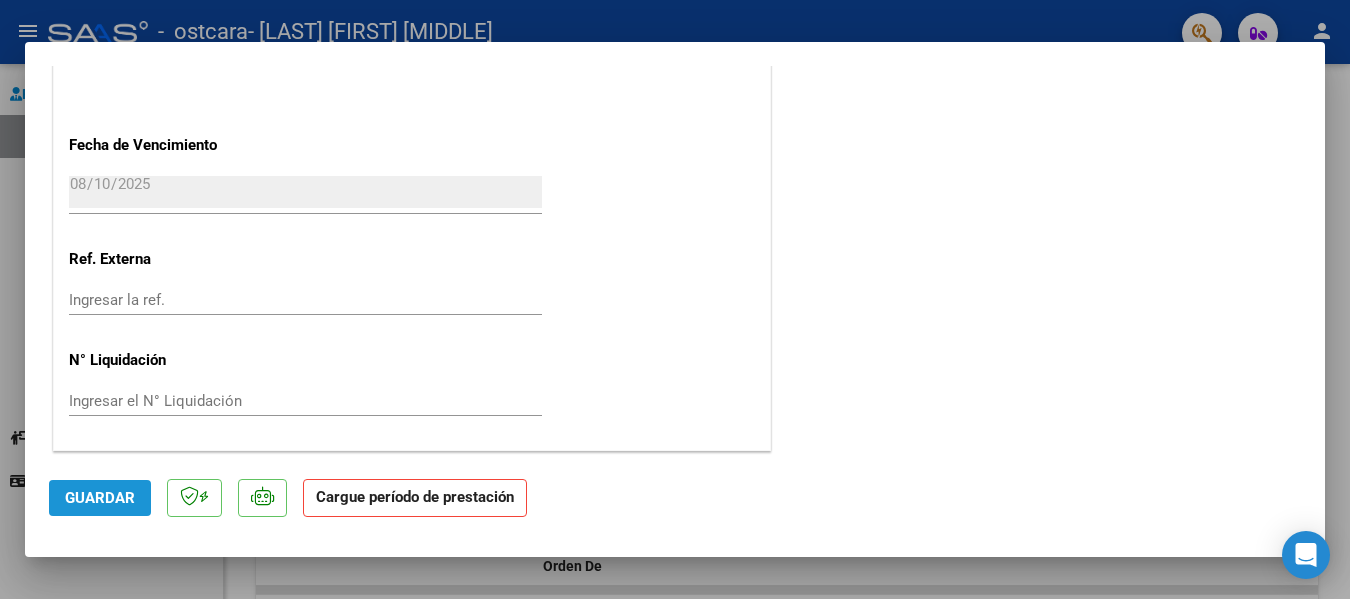 click on "Guardar" 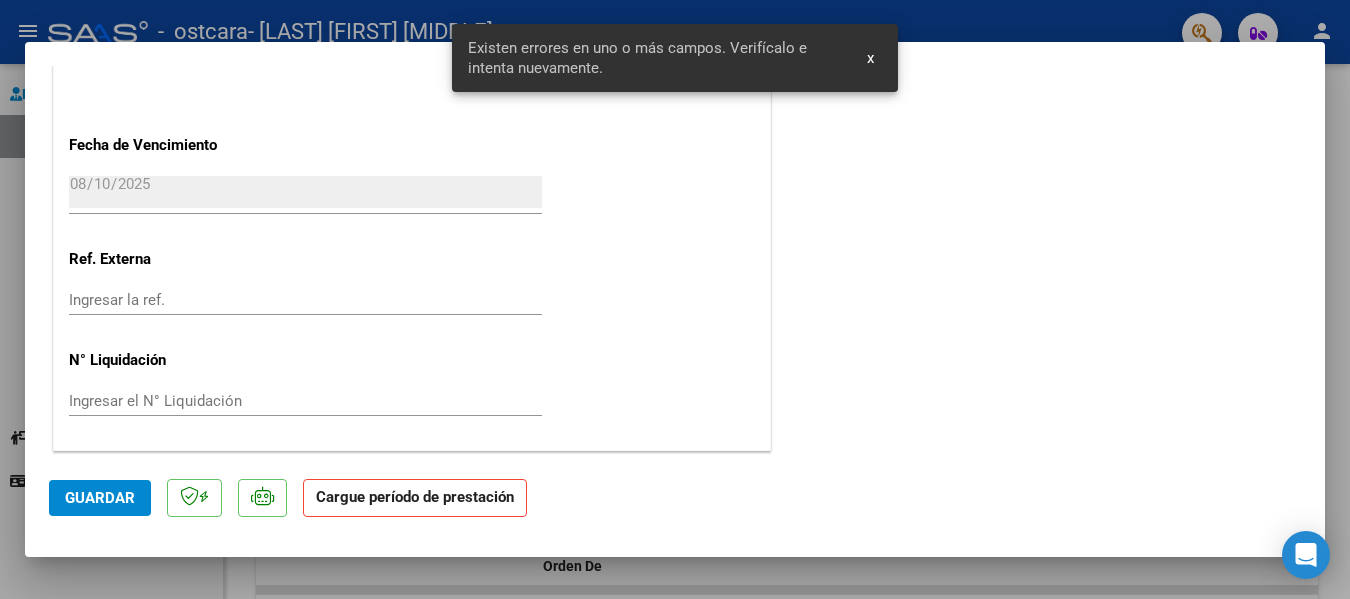 scroll, scrollTop: 406, scrollLeft: 0, axis: vertical 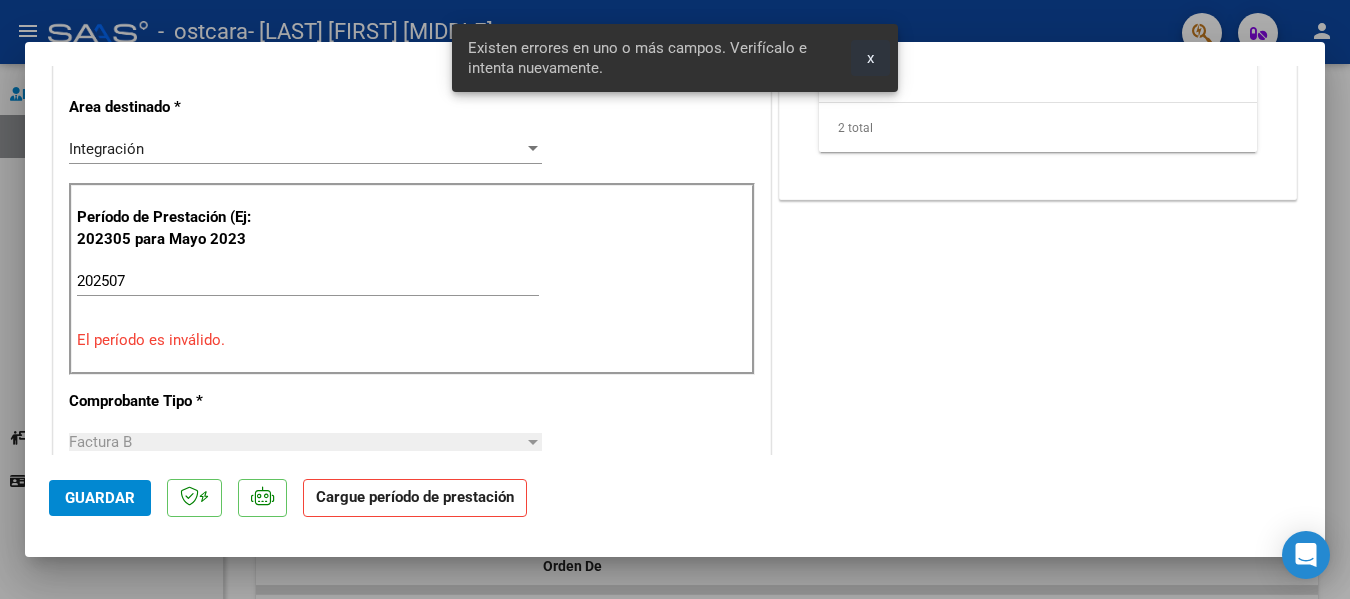 click on "x" at bounding box center [870, 58] 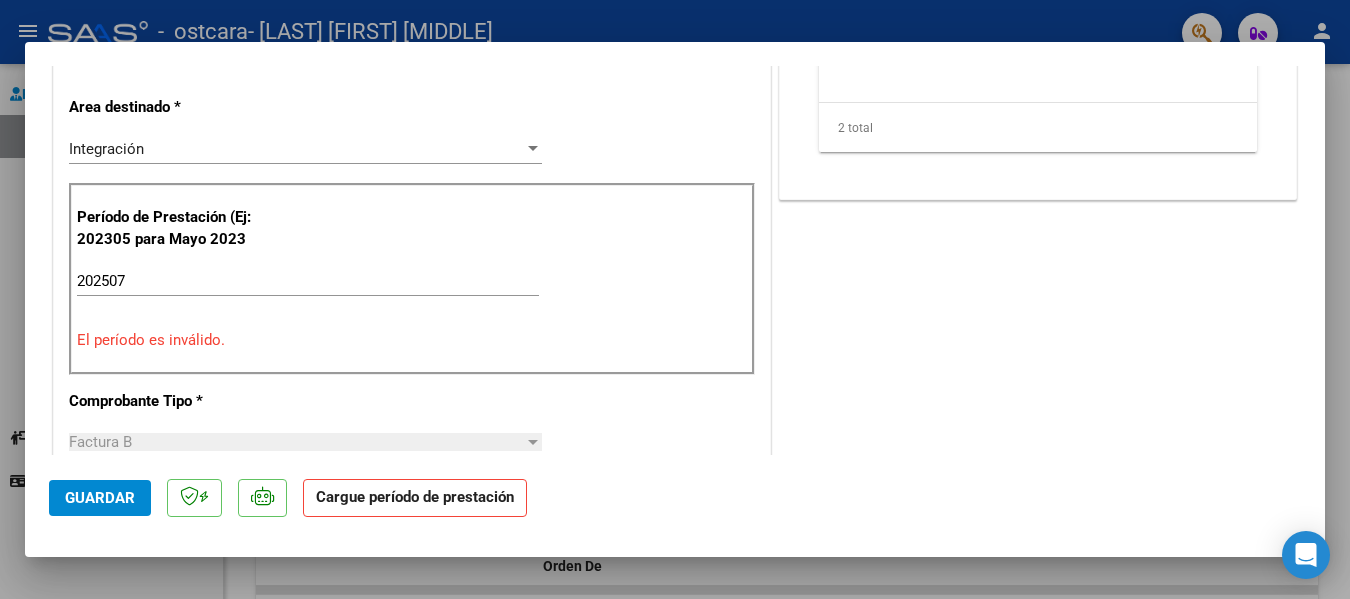 scroll, scrollTop: 106, scrollLeft: 0, axis: vertical 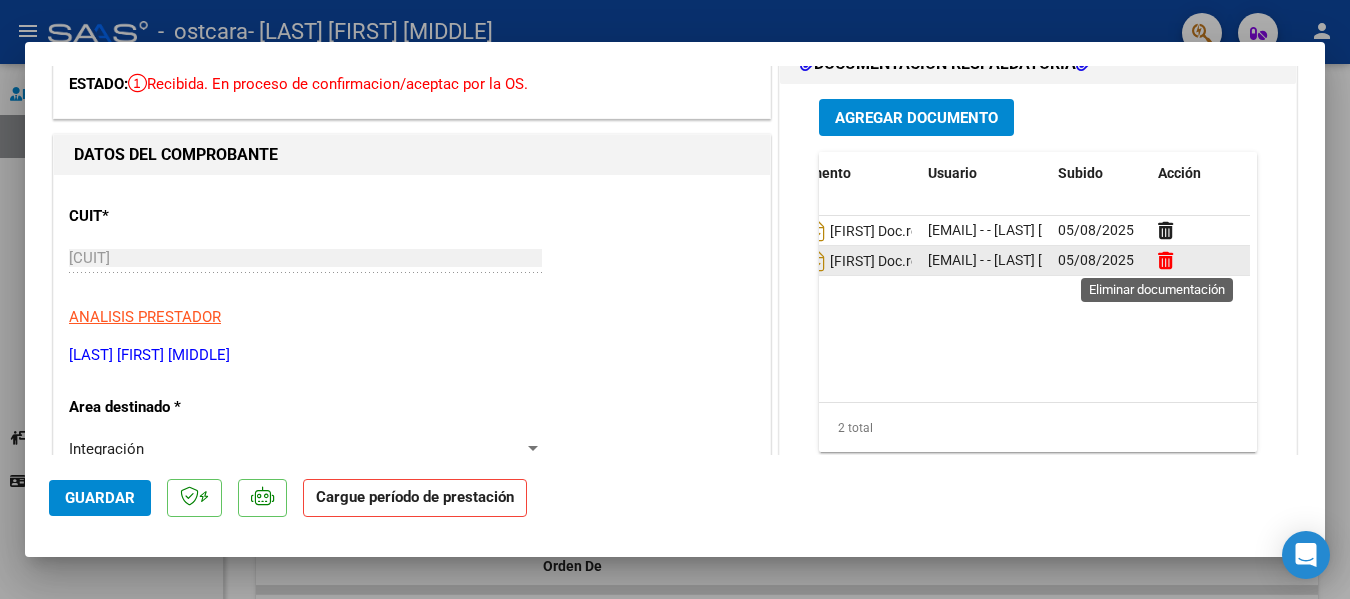 click 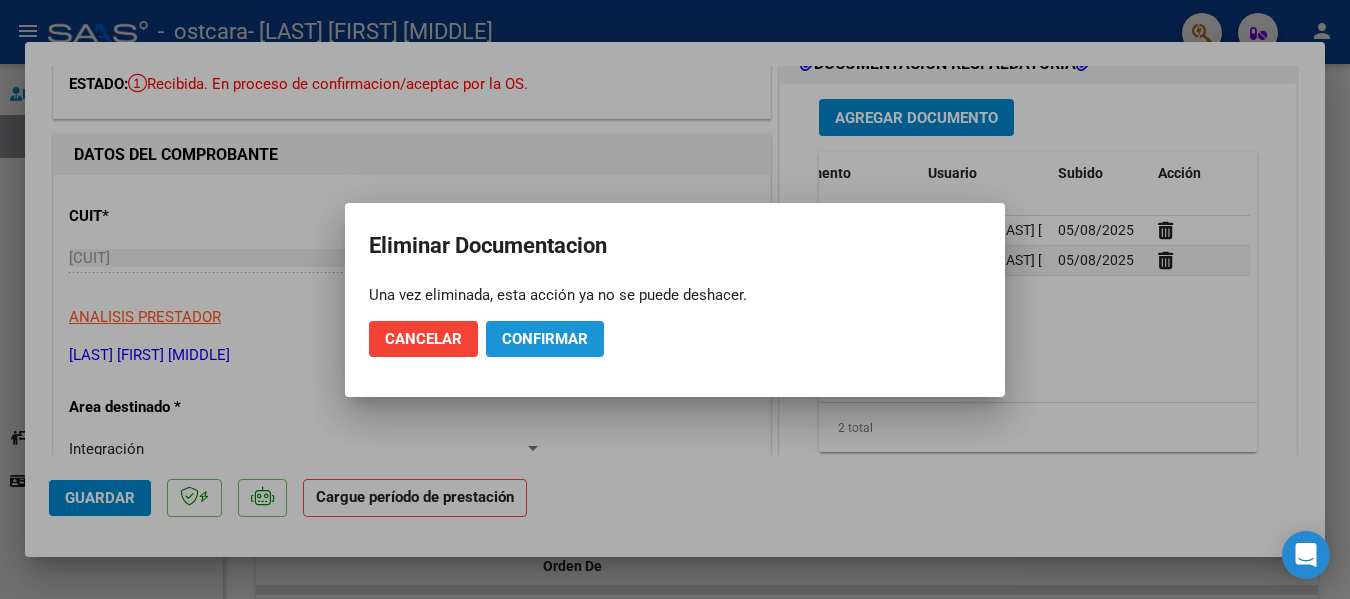 click on "Confirmar" 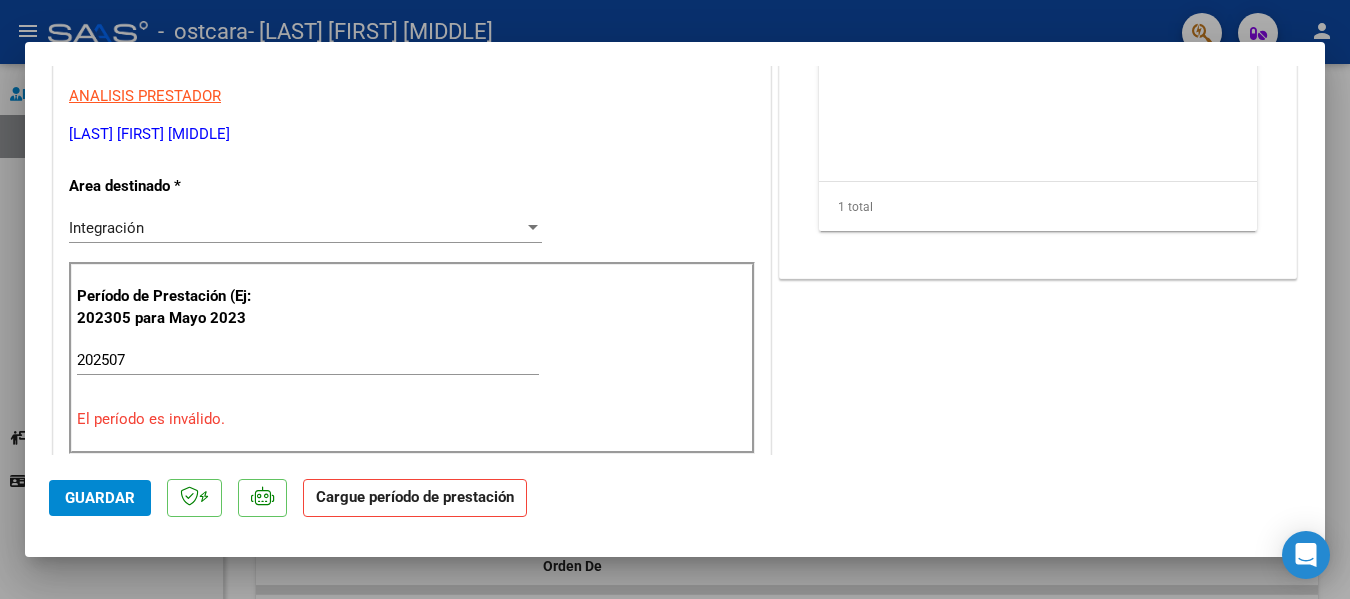 scroll, scrollTop: 27, scrollLeft: 0, axis: vertical 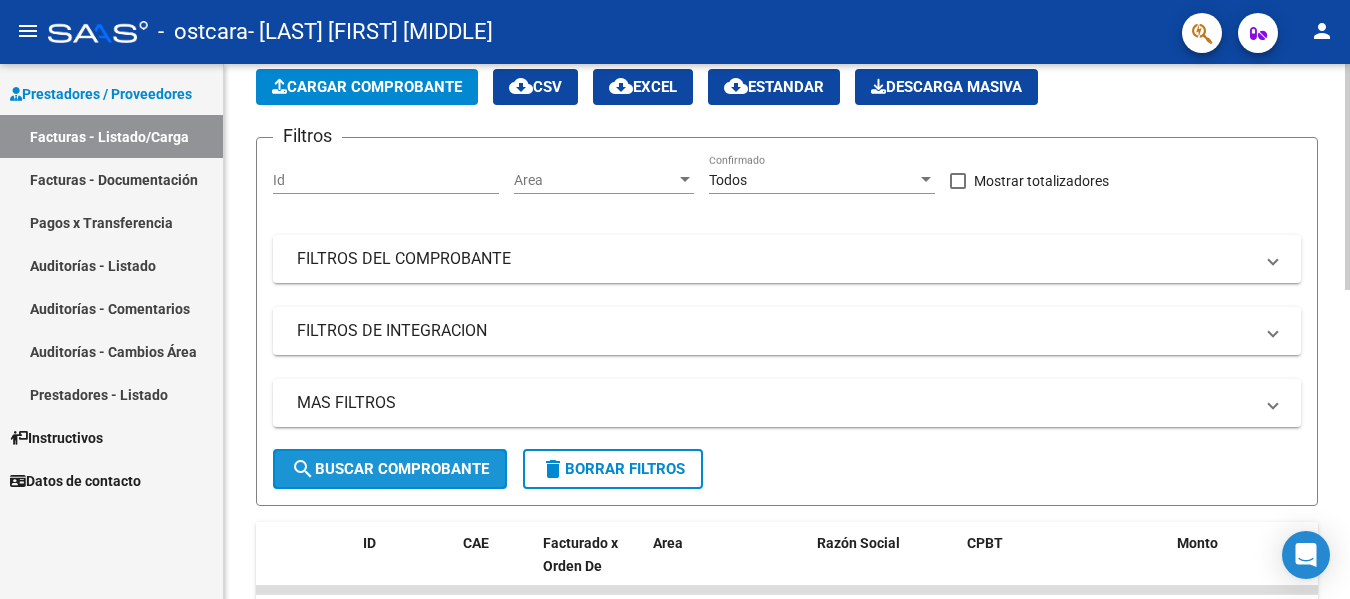 click on "search  Buscar Comprobante" 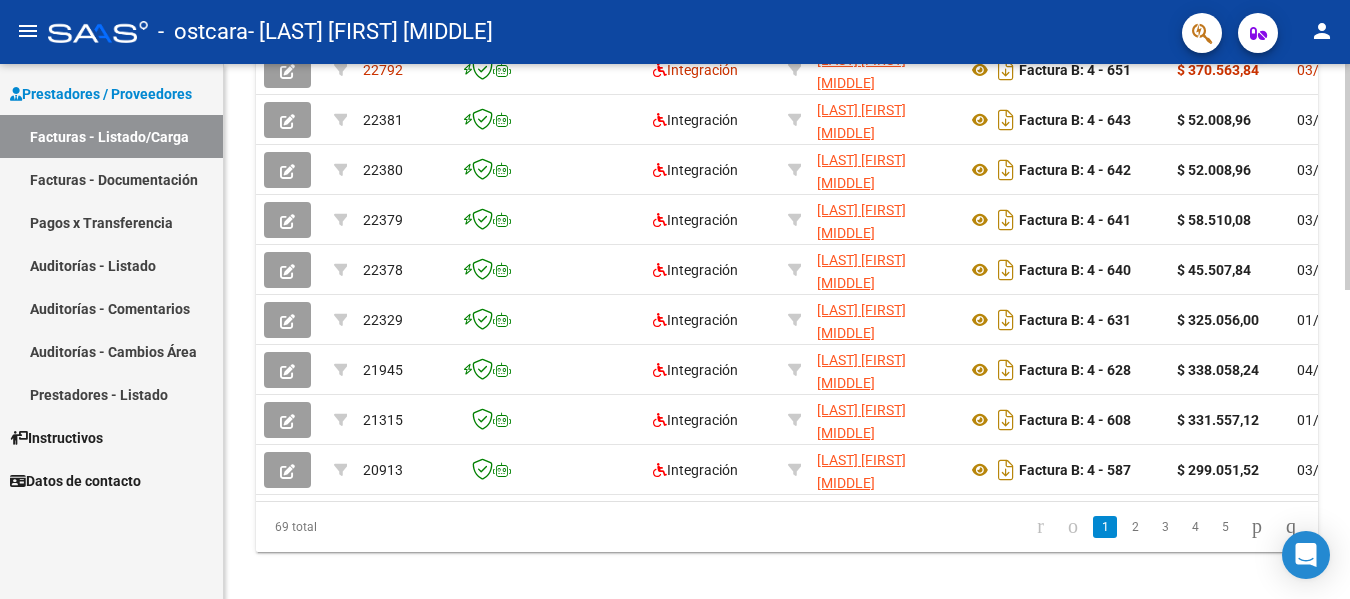 scroll, scrollTop: 732, scrollLeft: 0, axis: vertical 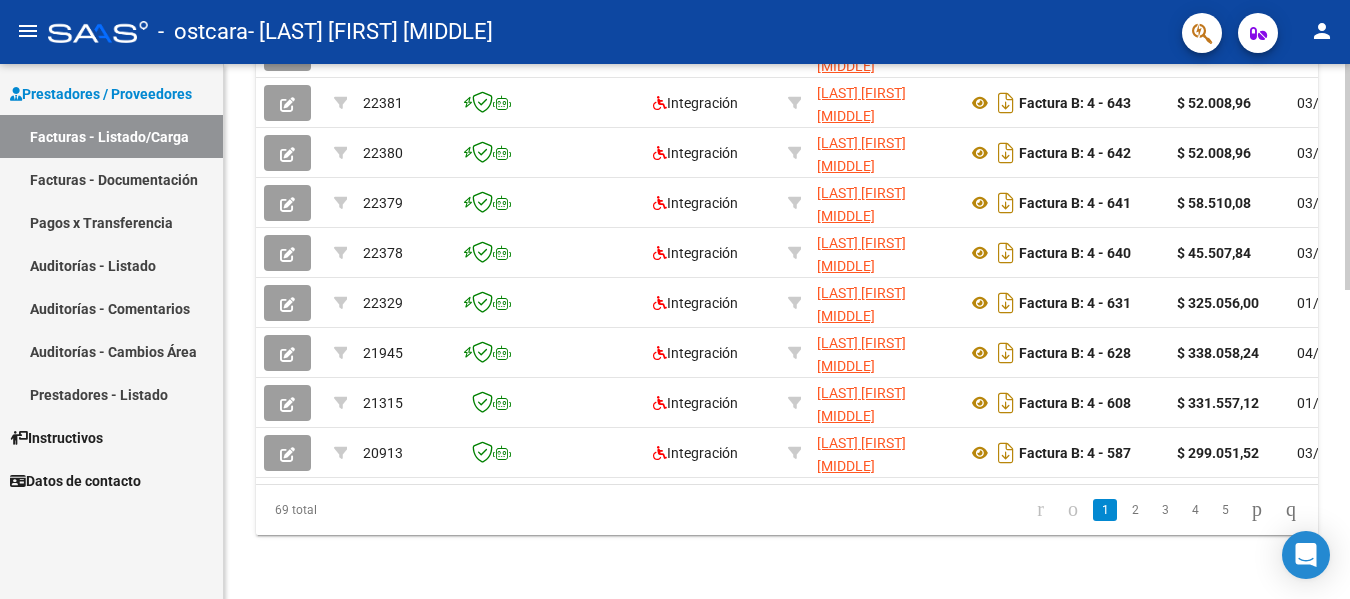 drag, startPoint x: 490, startPoint y: 468, endPoint x: 591, endPoint y: 474, distance: 101.17806 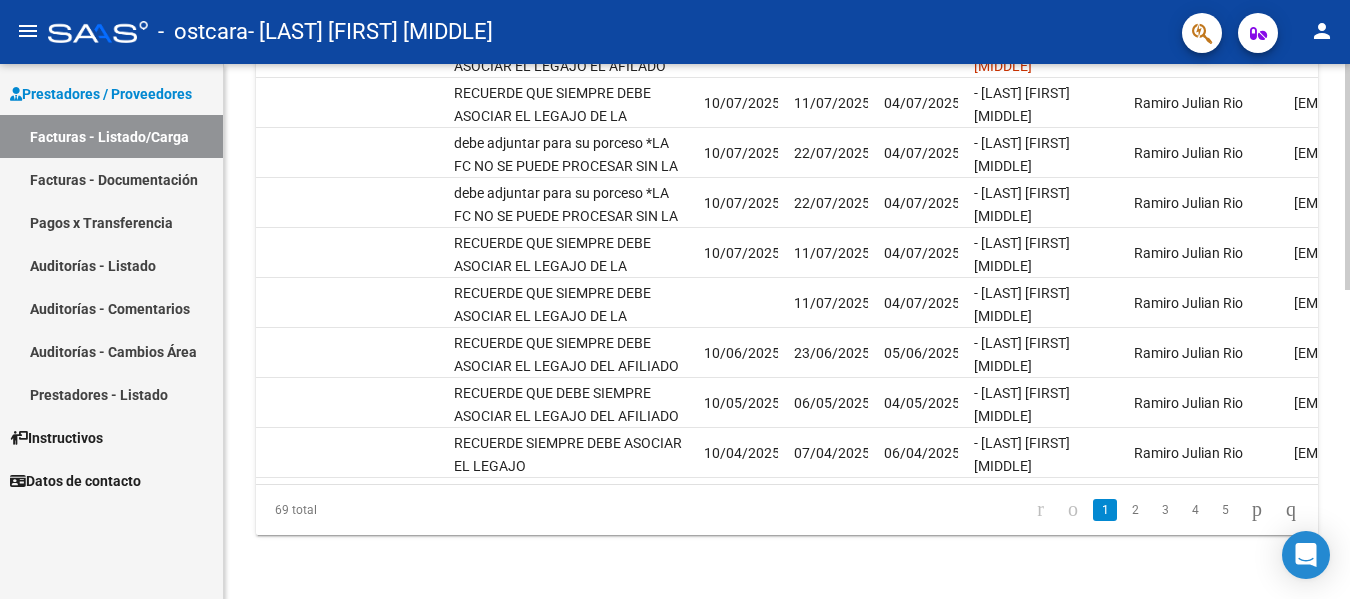 scroll, scrollTop: 0, scrollLeft: 3154, axis: horizontal 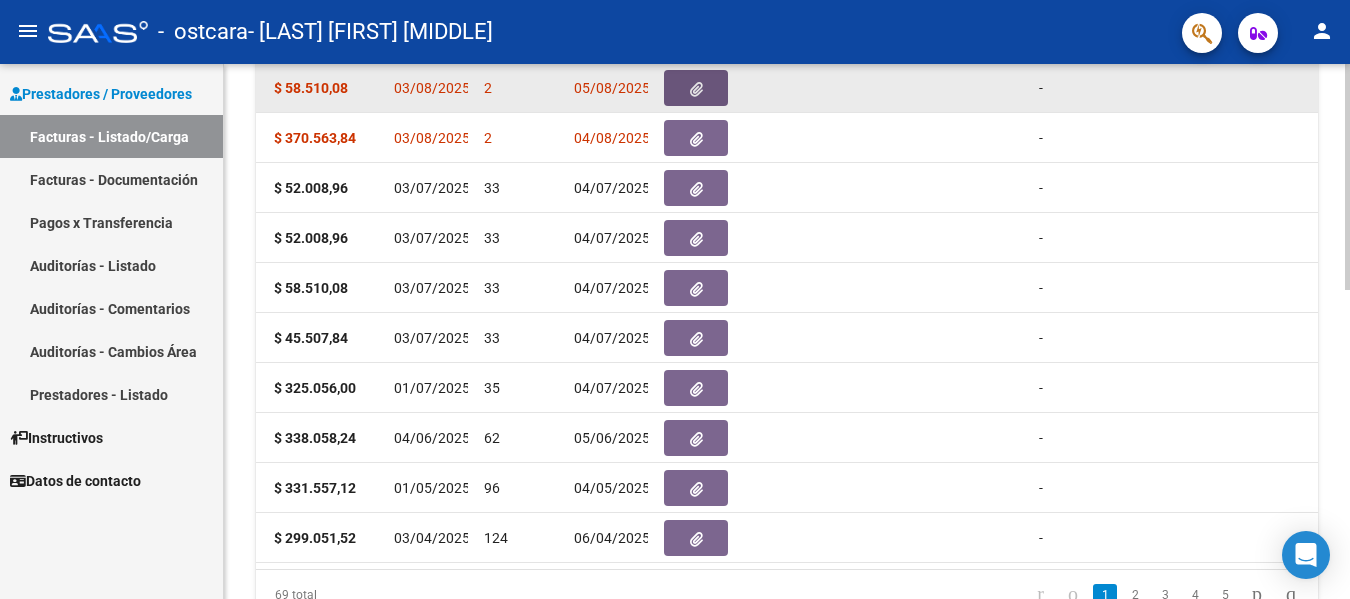 click 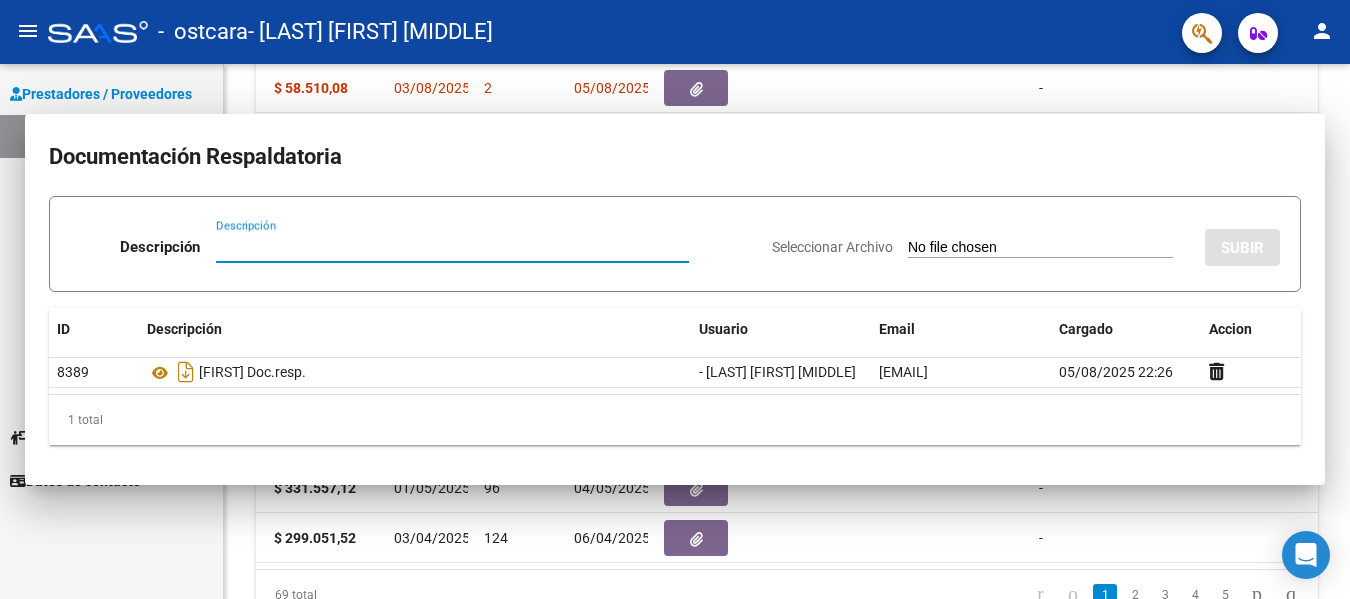type 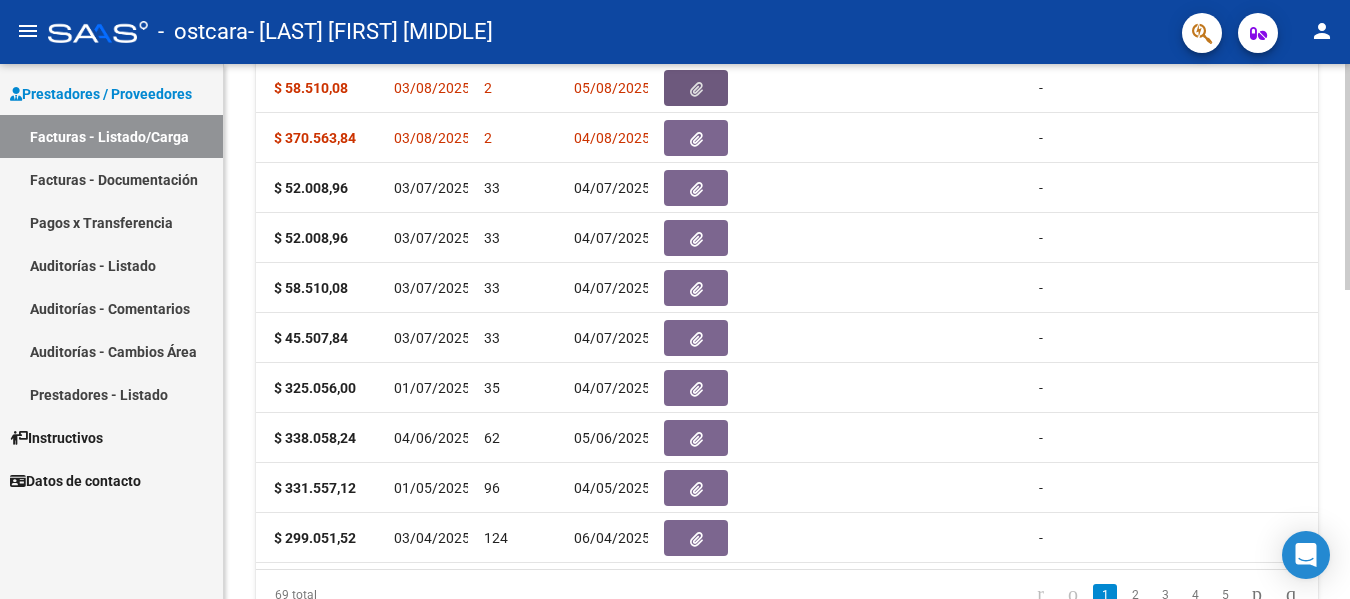 scroll, scrollTop: 0, scrollLeft: 0, axis: both 